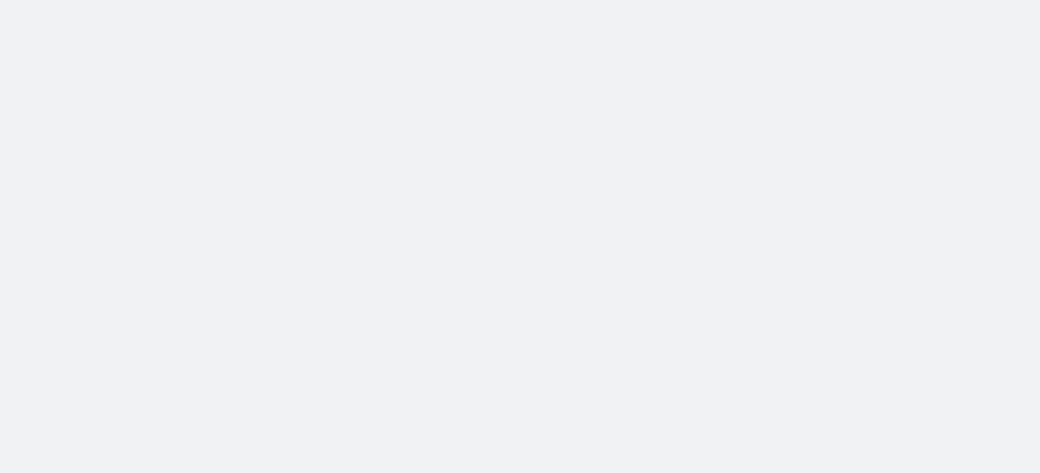 scroll, scrollTop: 0, scrollLeft: 0, axis: both 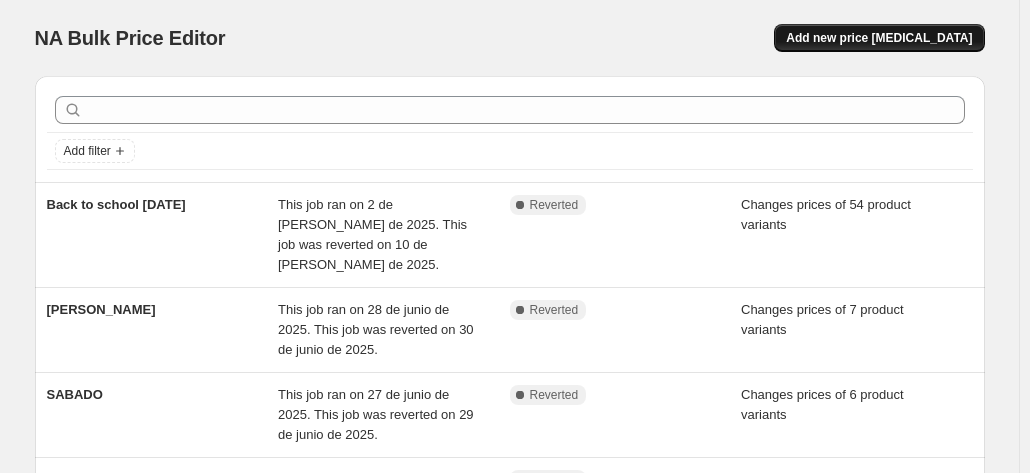 click on "Add new price [MEDICAL_DATA]" at bounding box center [879, 38] 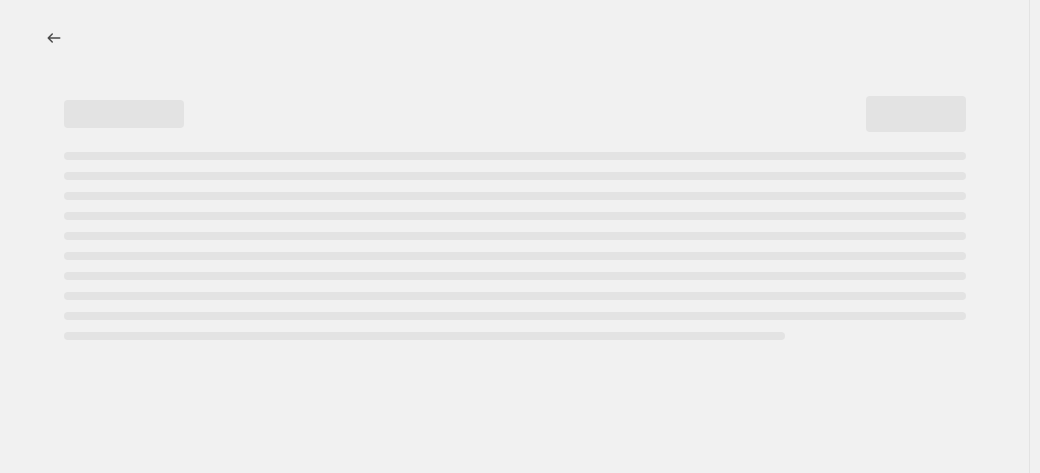 select on "percentage" 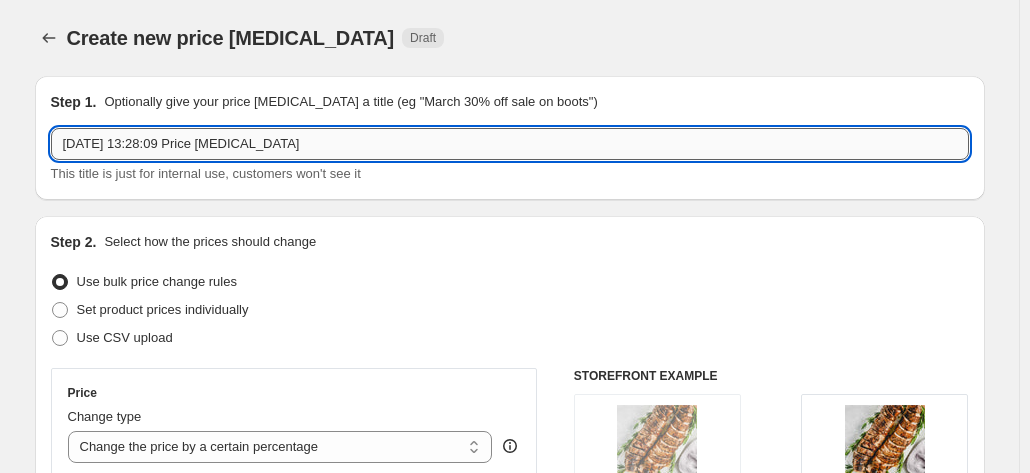 click on "[DATE] 13:28:09 Price [MEDICAL_DATA]" at bounding box center (510, 144) 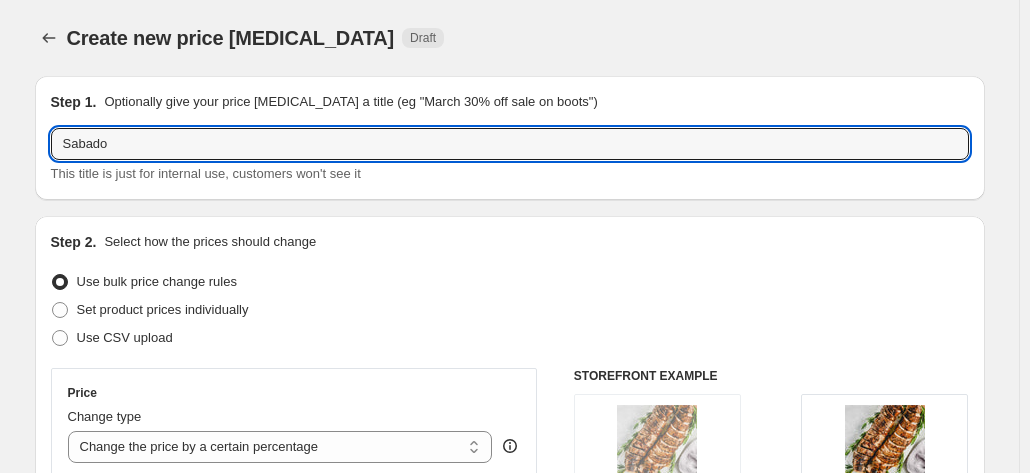 type on "Sabado" 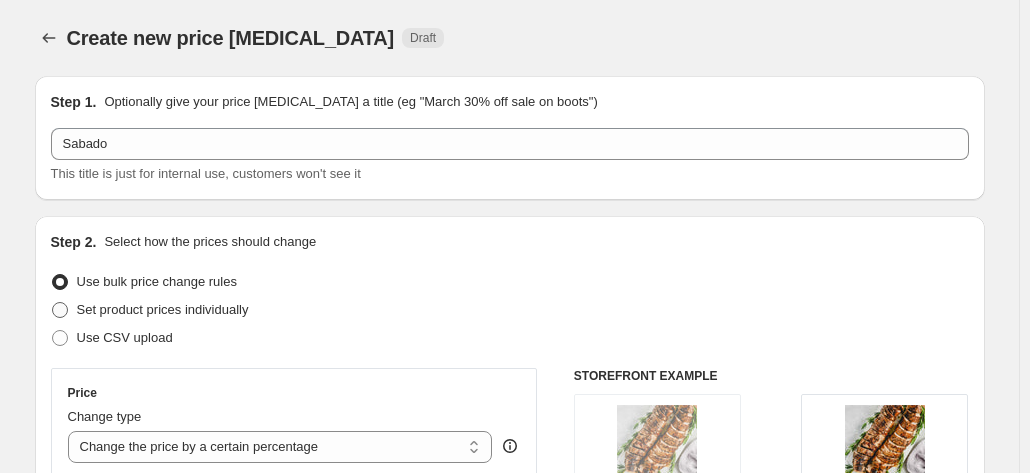 click on "Set product prices individually" at bounding box center (163, 309) 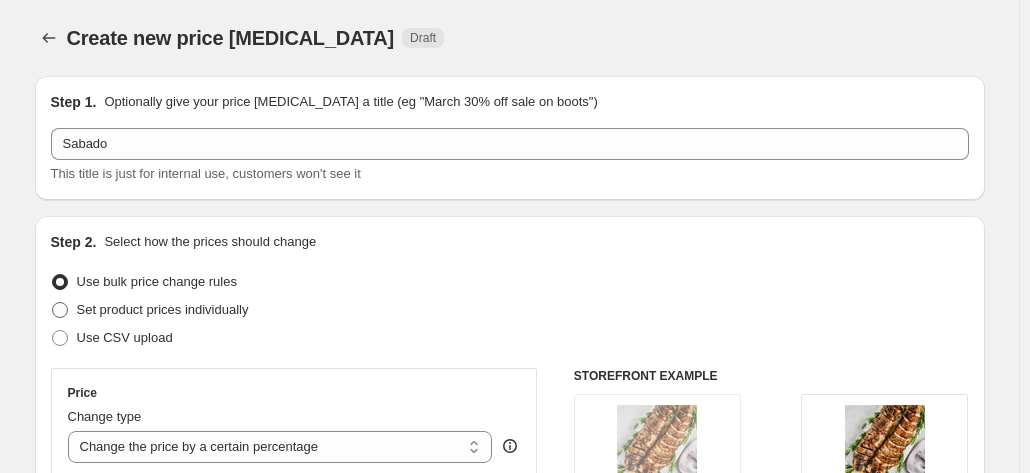 radio on "true" 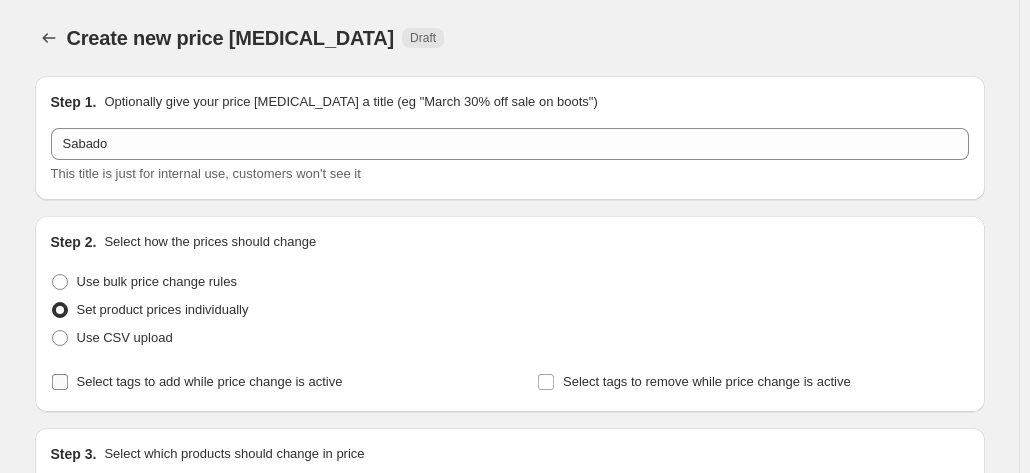 click on "Select tags to add while price change is active" at bounding box center [210, 381] 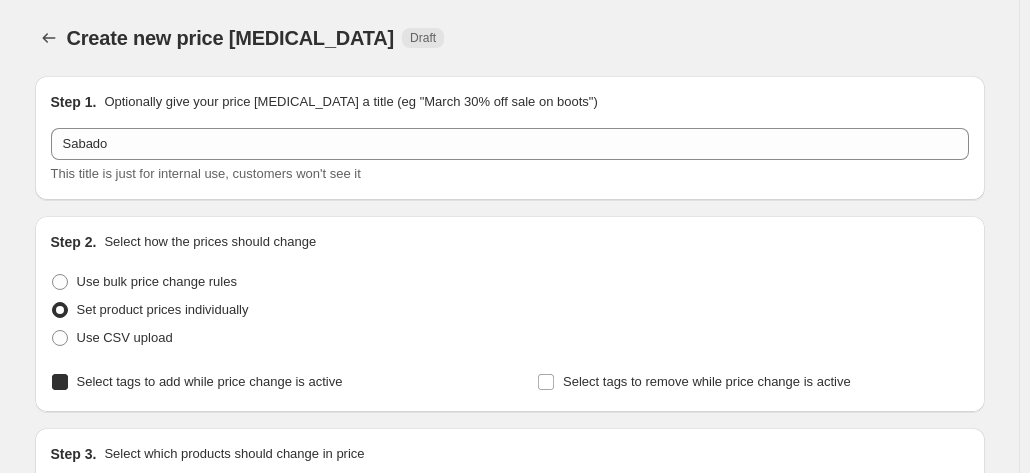 checkbox on "true" 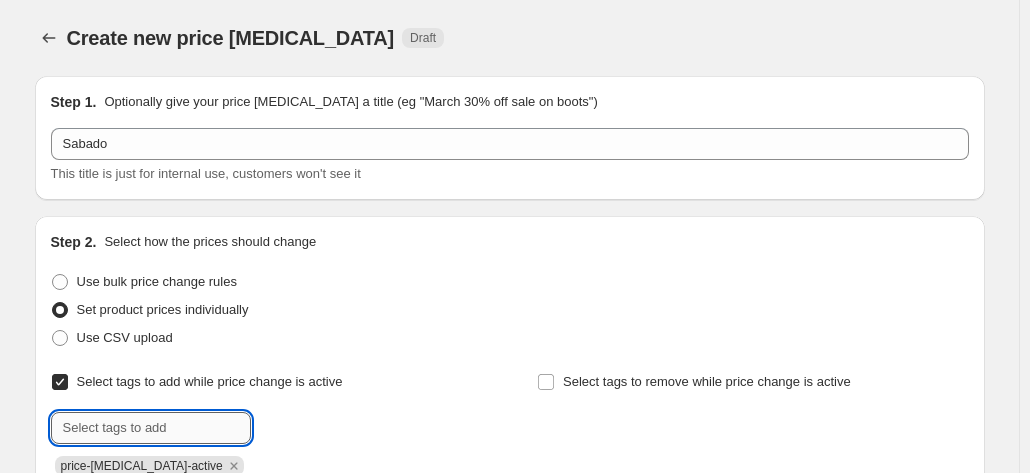 click at bounding box center [151, 428] 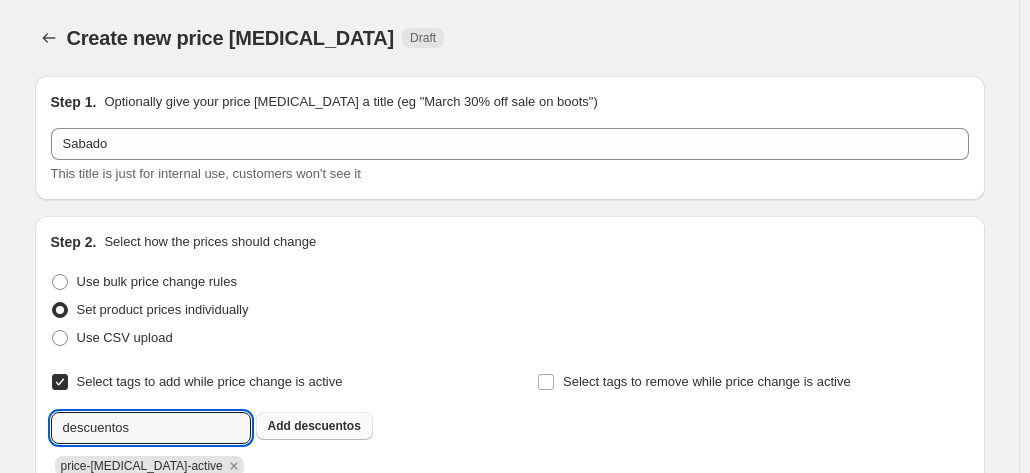 click on "descuentos" at bounding box center (327, 426) 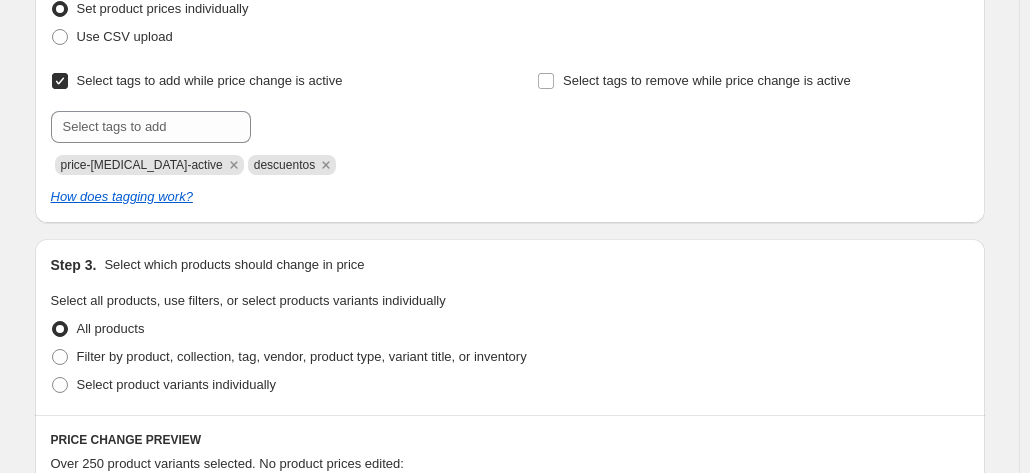 scroll, scrollTop: 332, scrollLeft: 0, axis: vertical 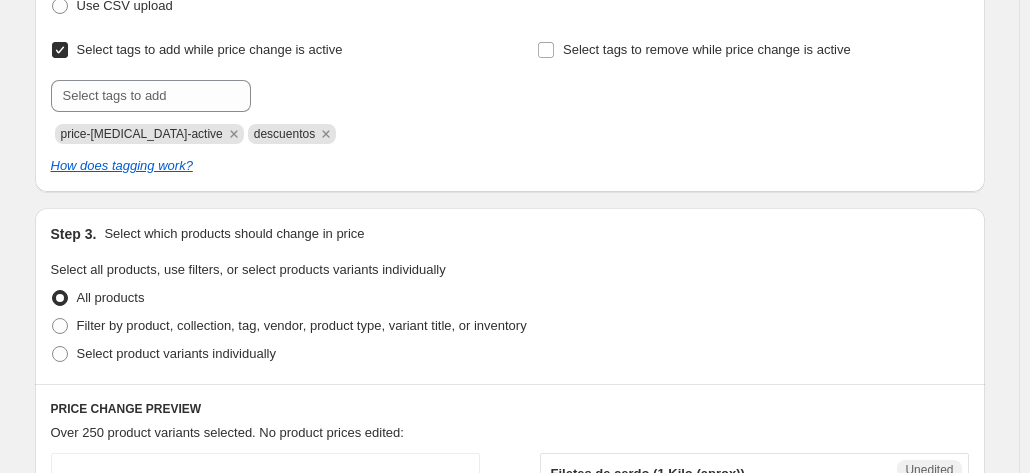 click on "Step 2. Select how the prices should change Use bulk price change rules Set product prices individually Use CSV upload Select tags to add while price change is active Submit price-[MEDICAL_DATA]-active descuentos Select tags to remove while price change is active How does tagging work?" at bounding box center (510, 38) 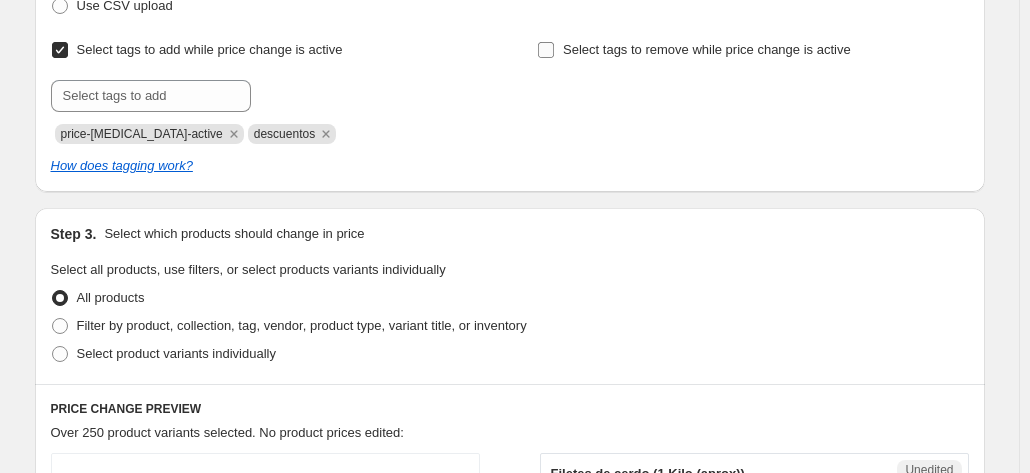 click on "Select tags to remove while price change is active" at bounding box center (707, 49) 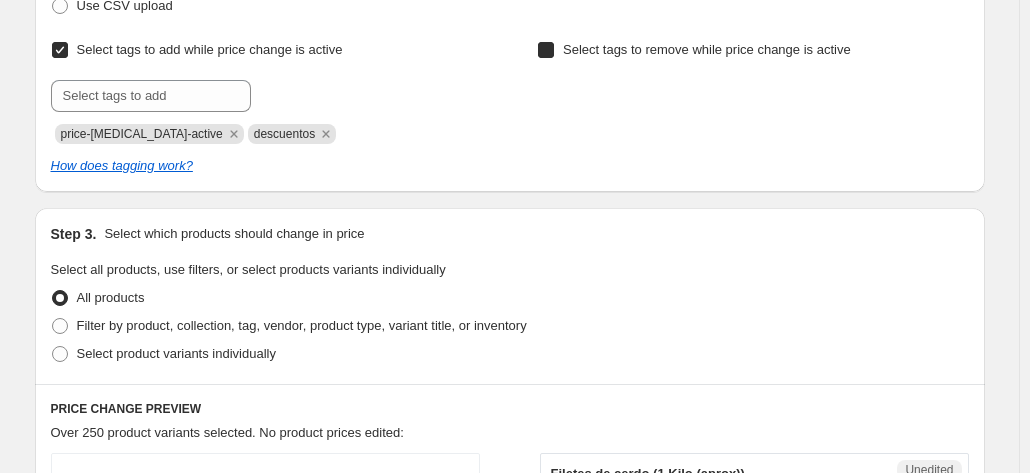 checkbox on "true" 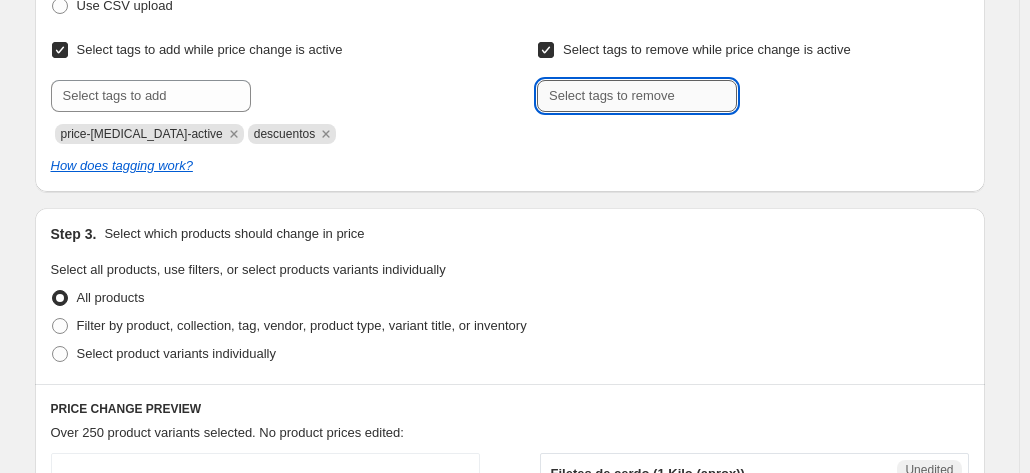 click at bounding box center (637, 96) 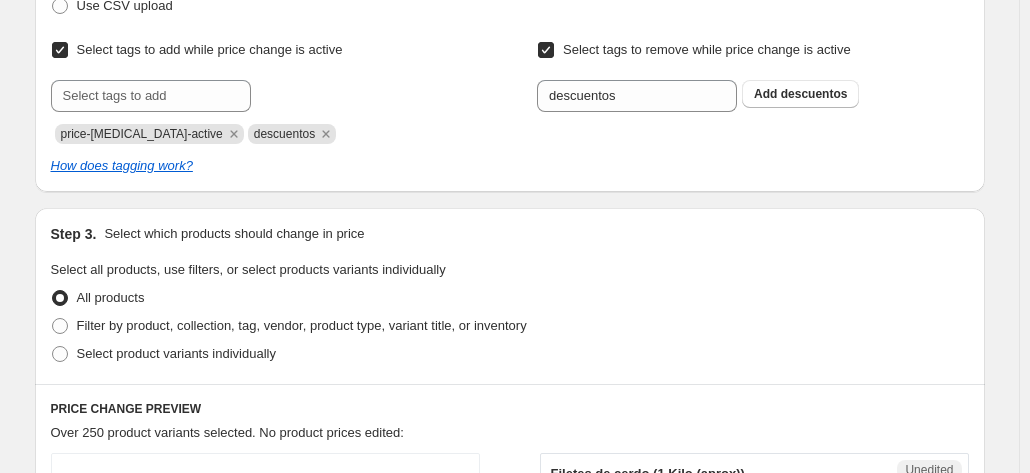 click on "Add   descuentos" at bounding box center [800, 94] 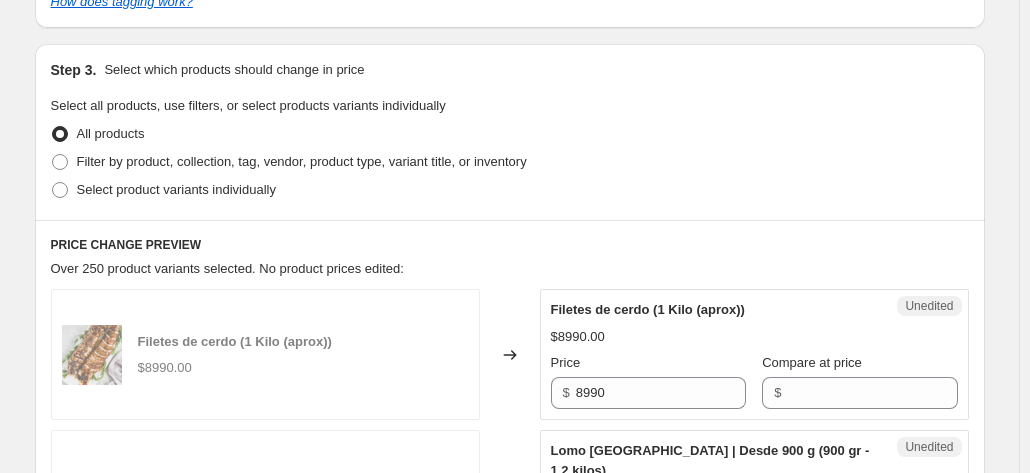 scroll, scrollTop: 534, scrollLeft: 0, axis: vertical 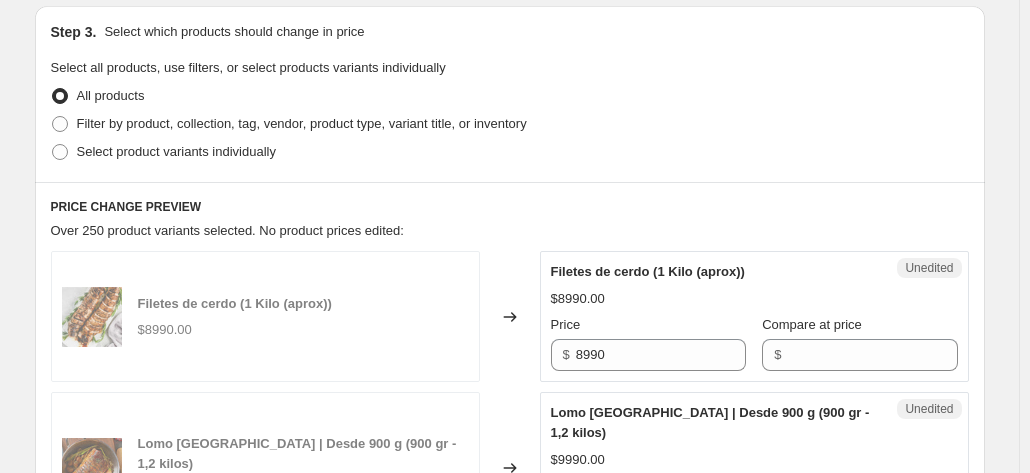 click on "Select product variants individually" at bounding box center [52, 144] 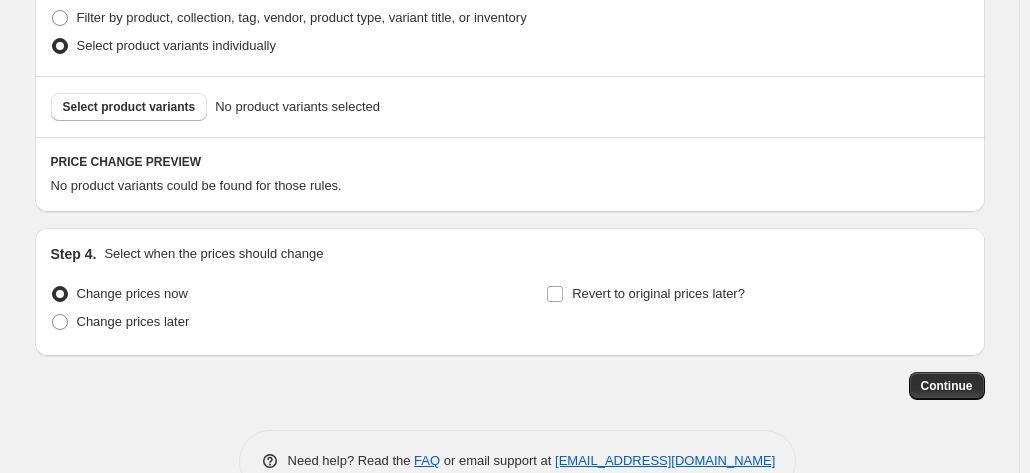 scroll, scrollTop: 688, scrollLeft: 0, axis: vertical 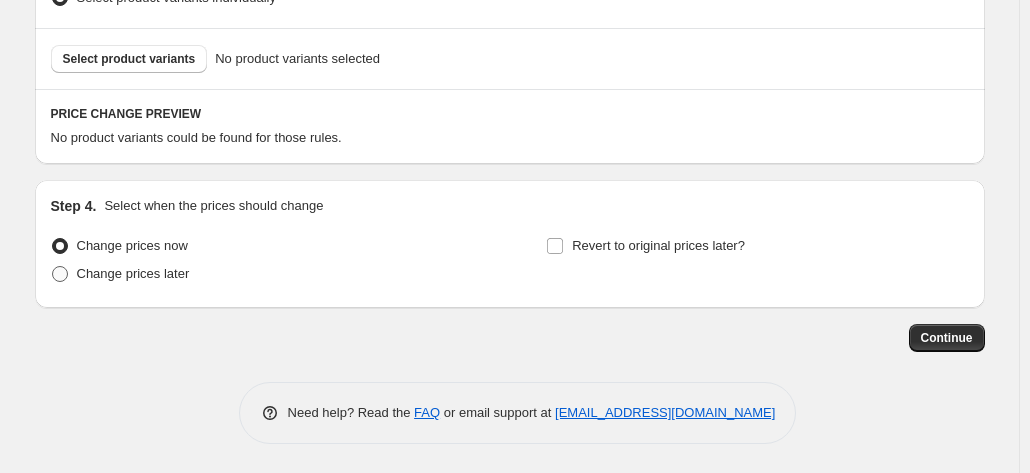 click on "Change prices later" at bounding box center (120, 274) 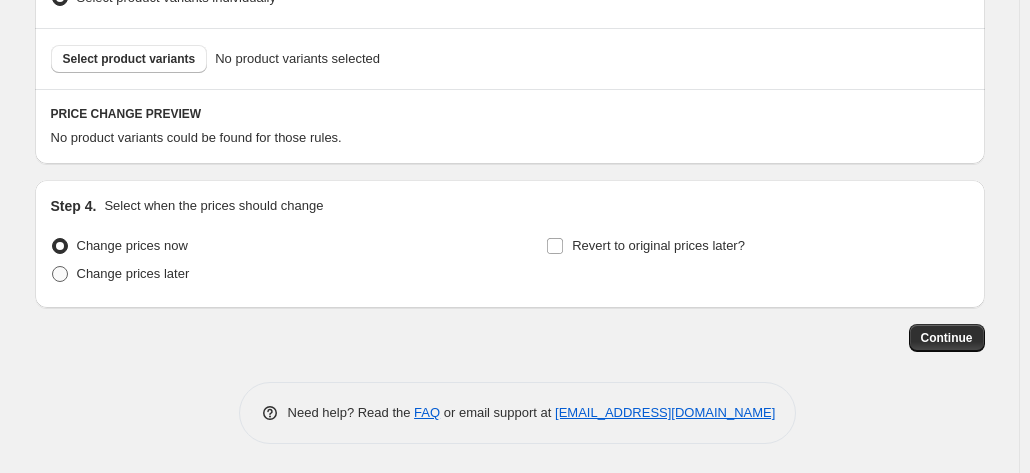 radio on "true" 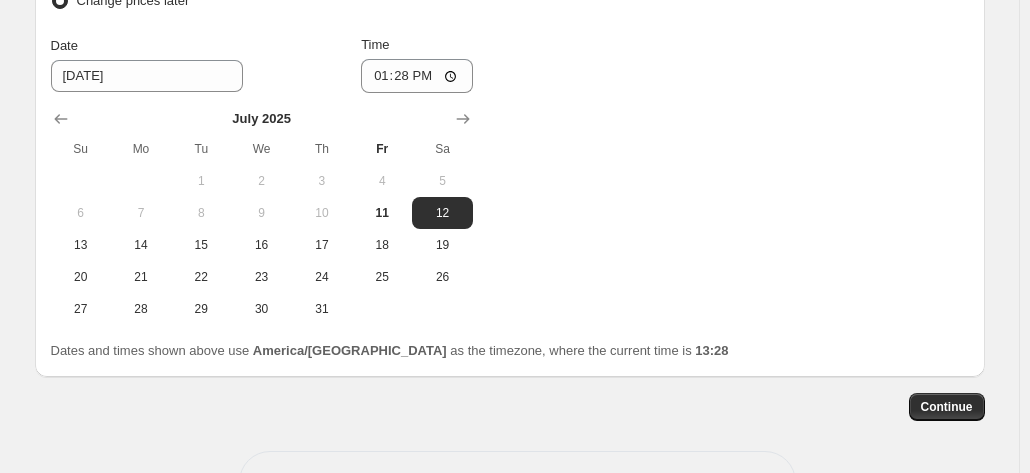 scroll, scrollTop: 965, scrollLeft: 0, axis: vertical 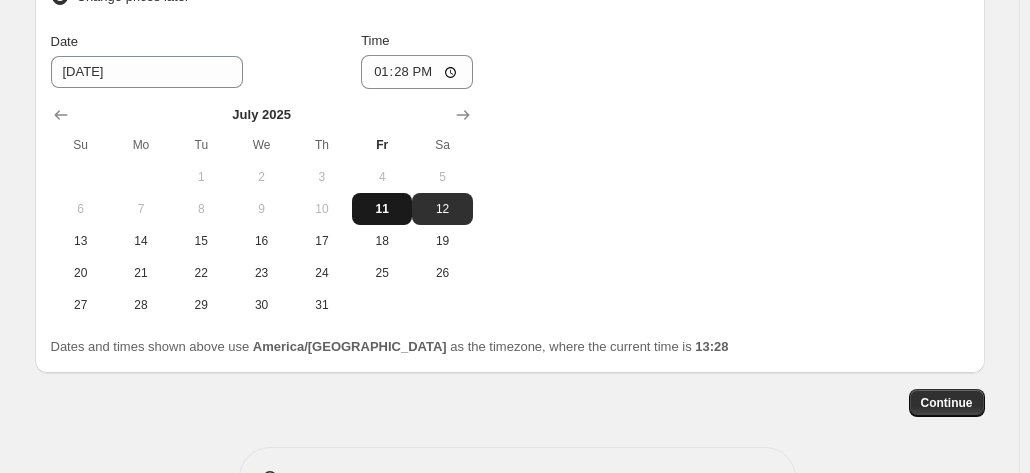 click on "11" at bounding box center (382, 209) 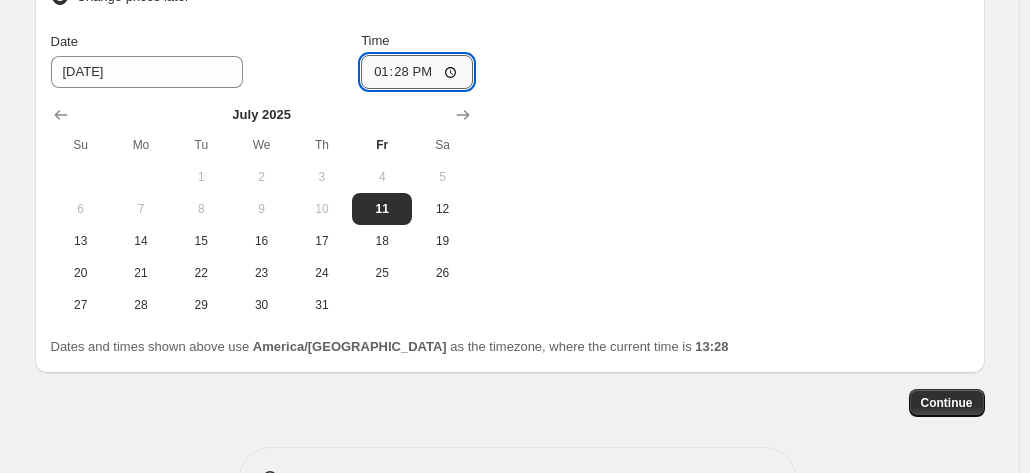 click on "13:28" at bounding box center (417, 72) 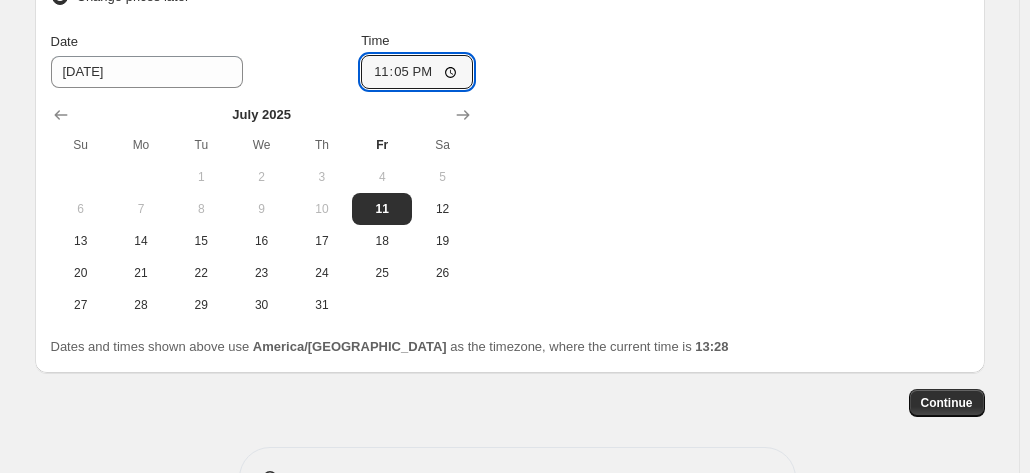type on "23:59" 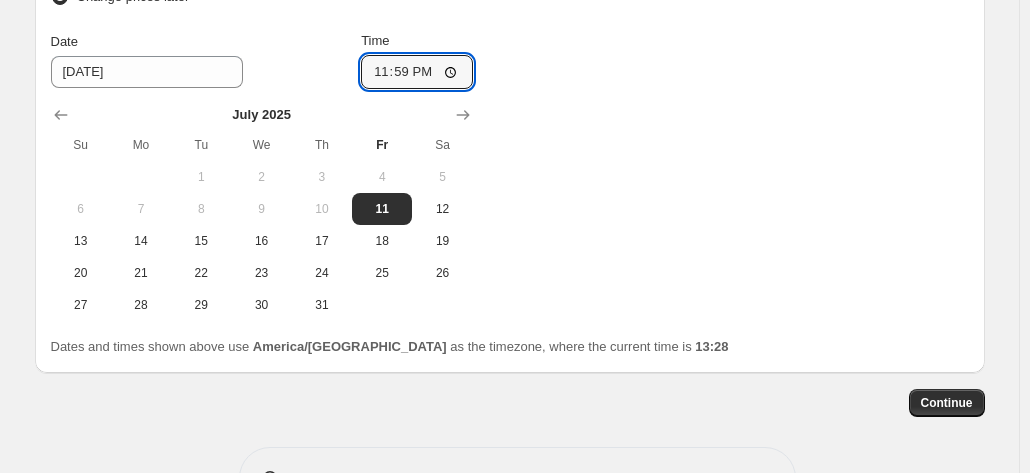 click on "Change prices now Change prices later Date [DATE] Time 23:59 [DATE] Su Mo Tu We Th Fr Sa 1 2 3 4 5 6 7 8 9 10 11 12 13 14 15 16 17 18 19 20 21 22 23 24 25 26 27 28 29 30 31 Revert to original prices later?" at bounding box center [510, 138] 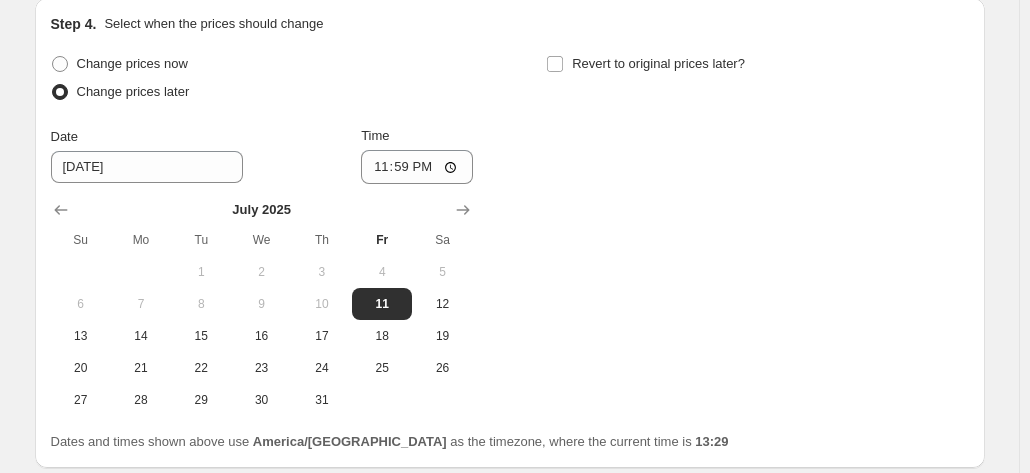scroll, scrollTop: 852, scrollLeft: 0, axis: vertical 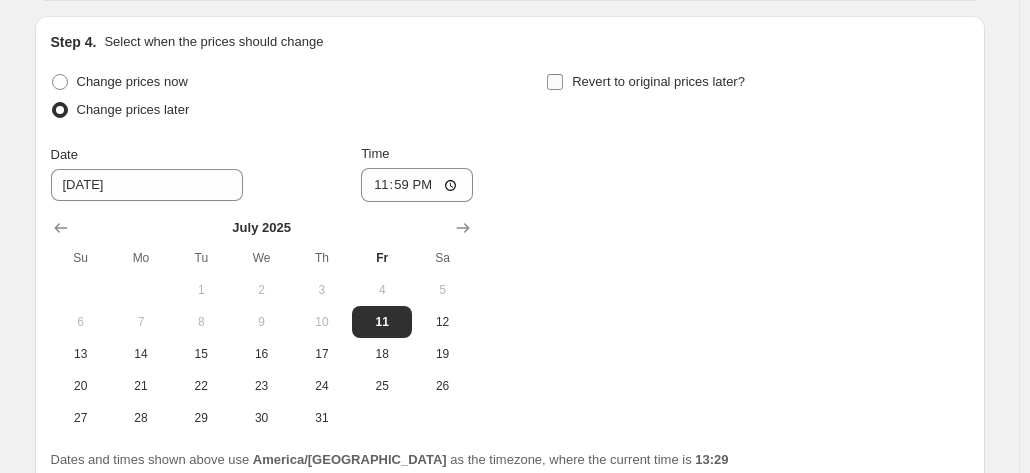 click on "Revert to original prices later?" at bounding box center (658, 81) 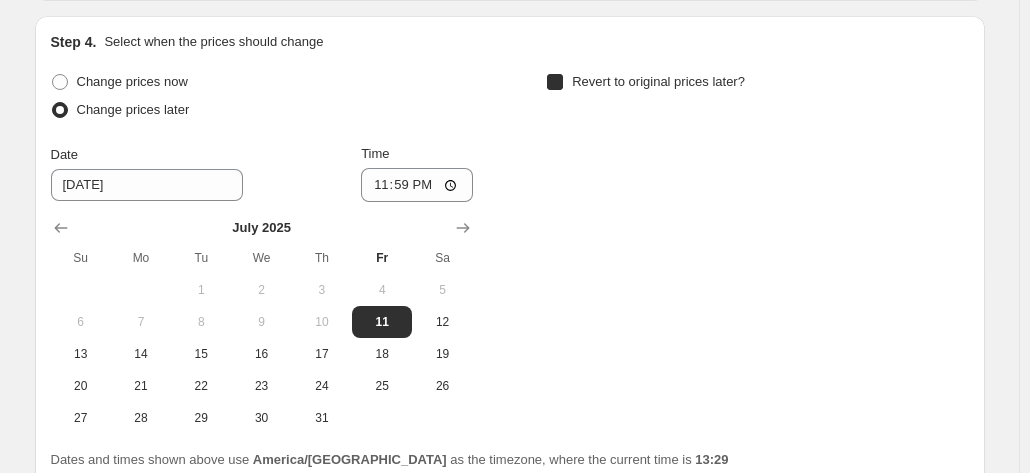 checkbox on "true" 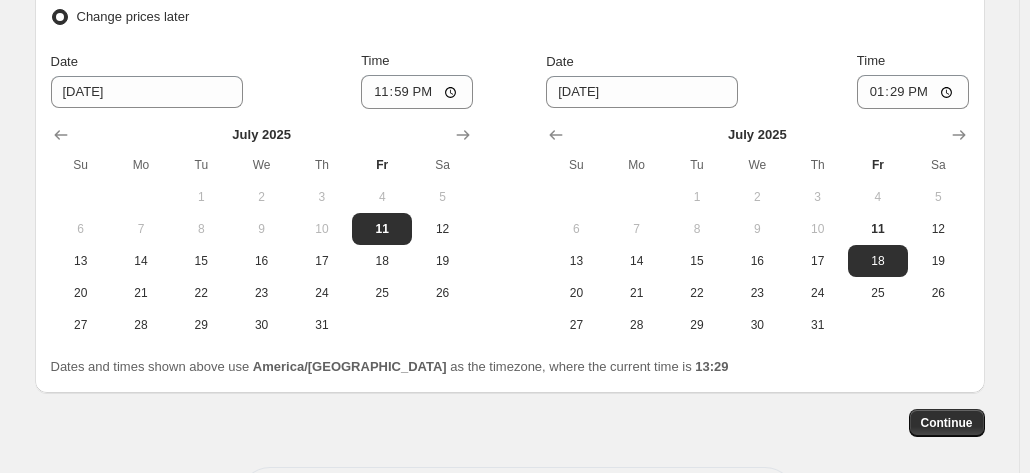 scroll, scrollTop: 950, scrollLeft: 0, axis: vertical 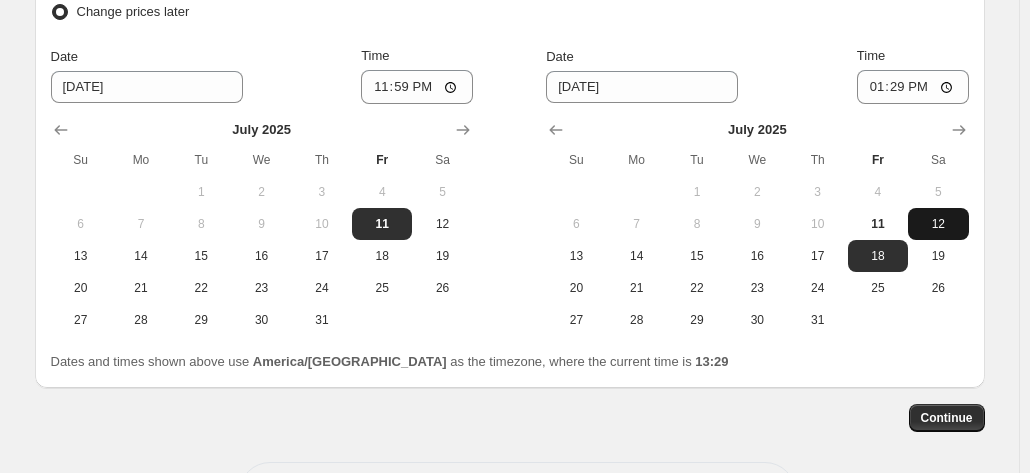 click on "12" at bounding box center [938, 224] 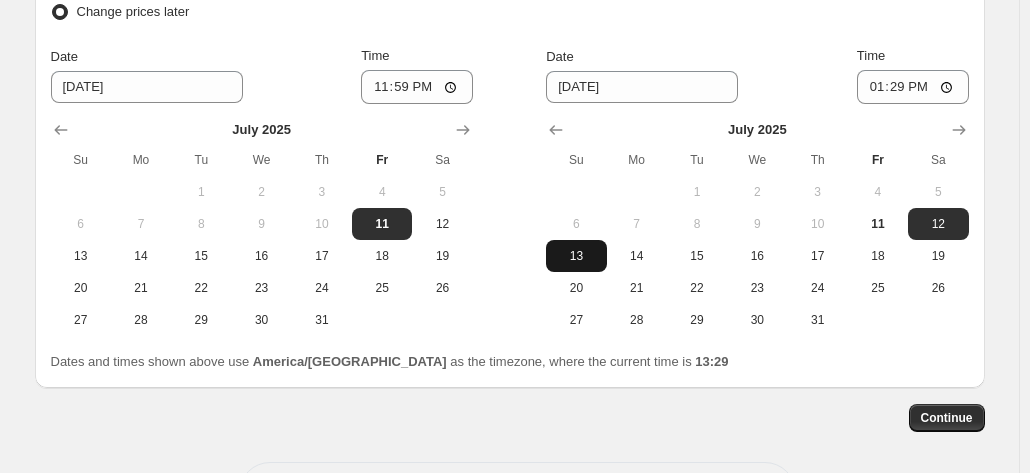 click on "13" at bounding box center (576, 256) 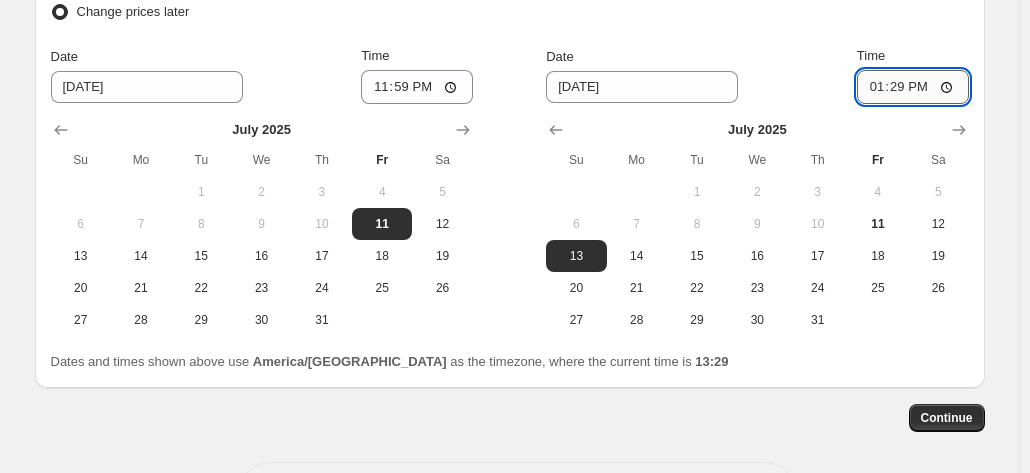 click on "13:29" at bounding box center (913, 87) 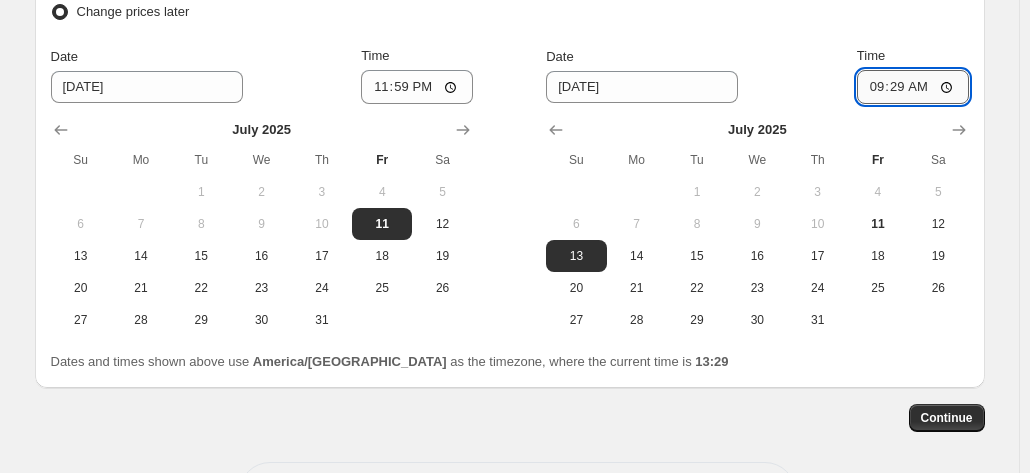 type on "09:00" 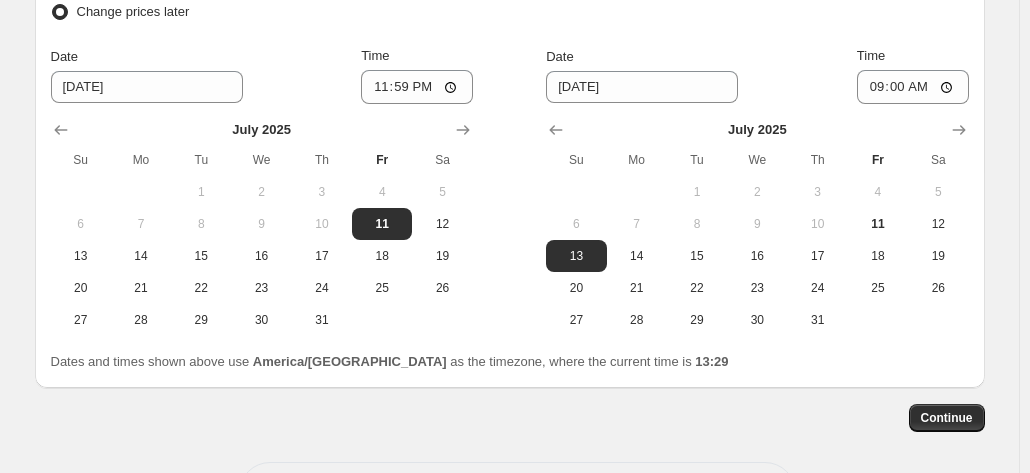 click on "Date [DATE] Time 09:00" at bounding box center [757, 75] 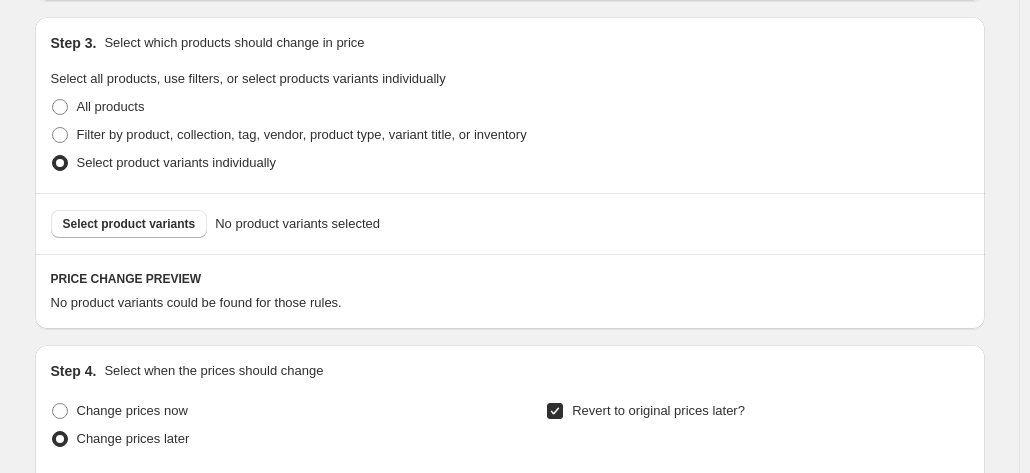 scroll, scrollTop: 525, scrollLeft: 0, axis: vertical 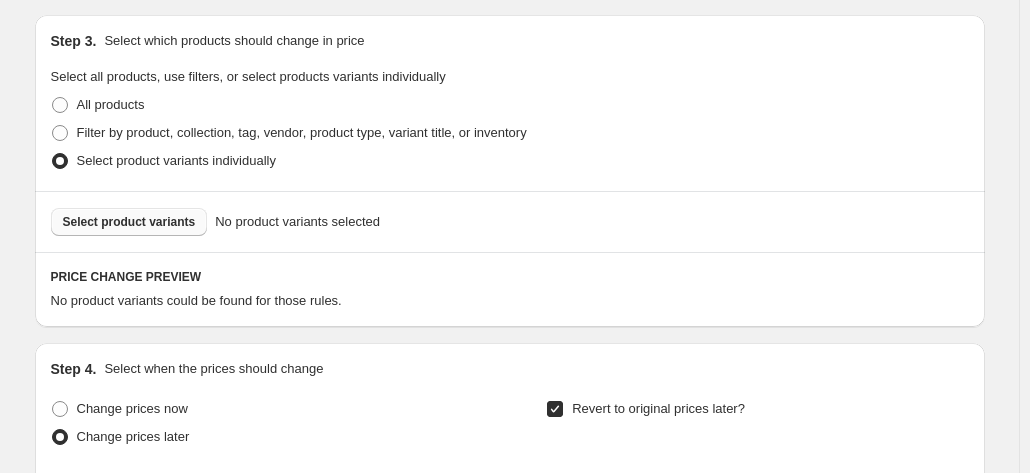 click on "Select product variants" at bounding box center [129, 222] 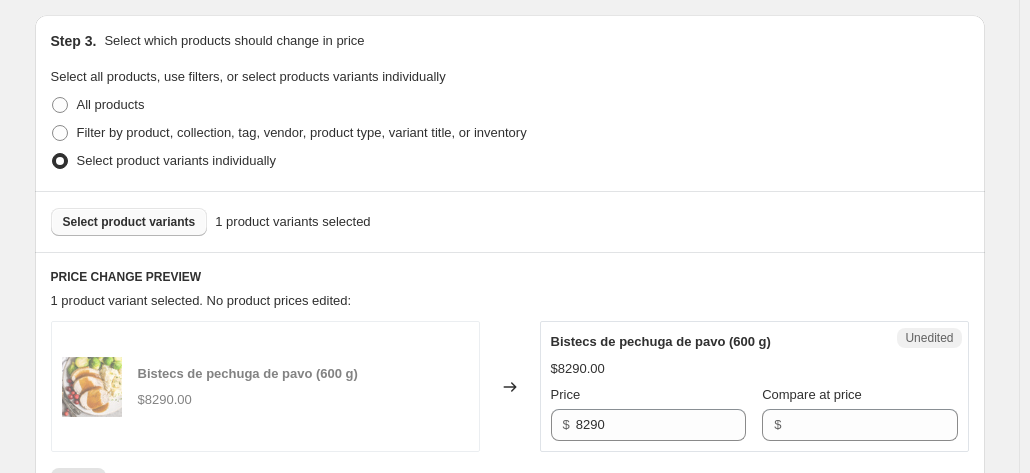 click on "Select product variants" at bounding box center [129, 222] 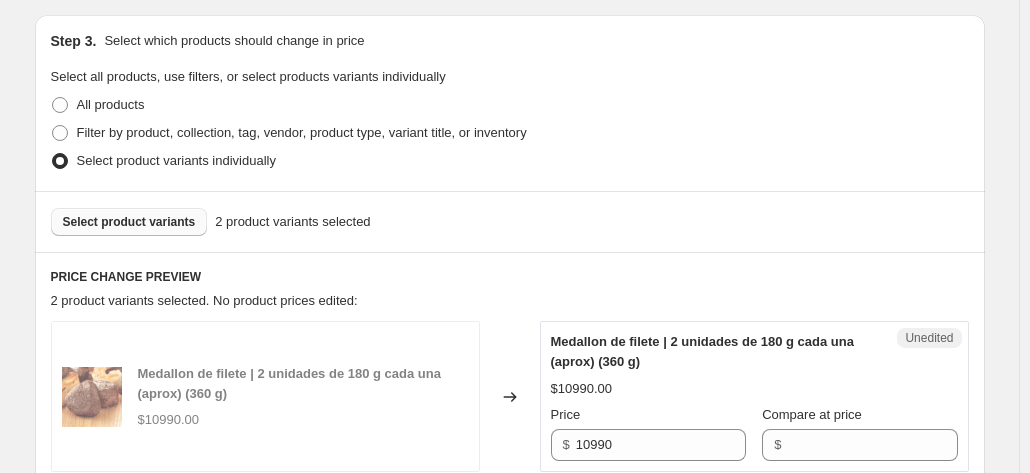 click on "Select product variants" at bounding box center [129, 222] 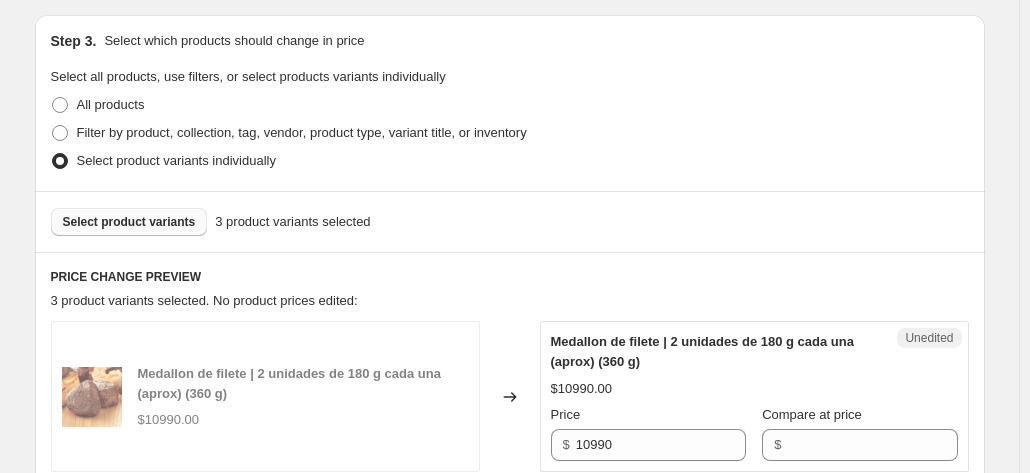 click on "Select product variants" at bounding box center [129, 222] 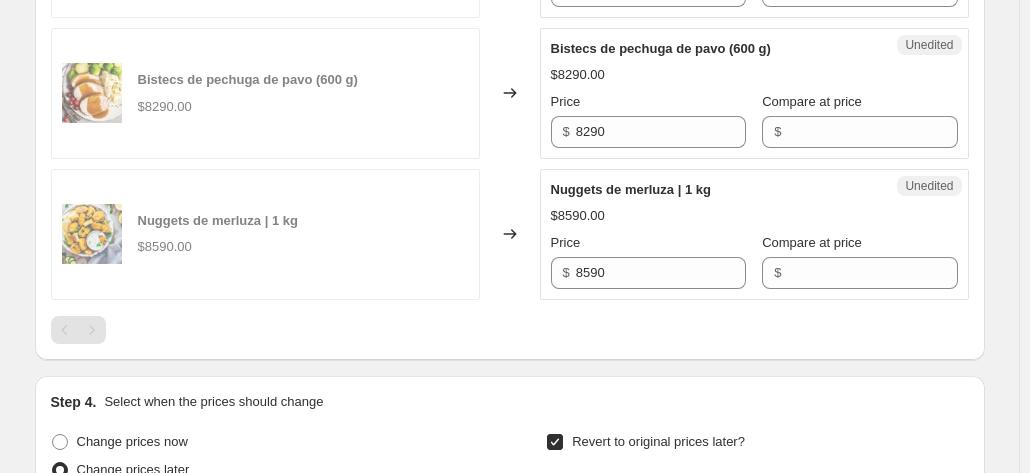 scroll, scrollTop: 1032, scrollLeft: 0, axis: vertical 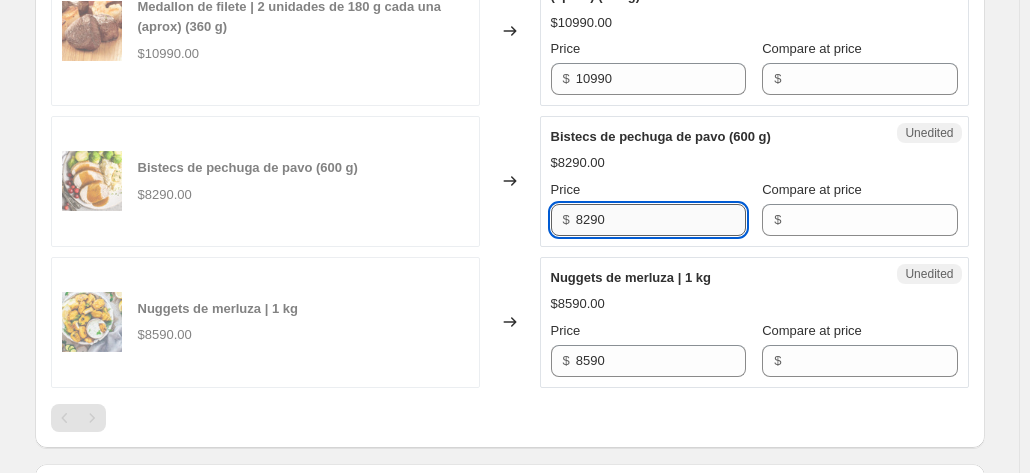 click on "8290" at bounding box center (661, 220) 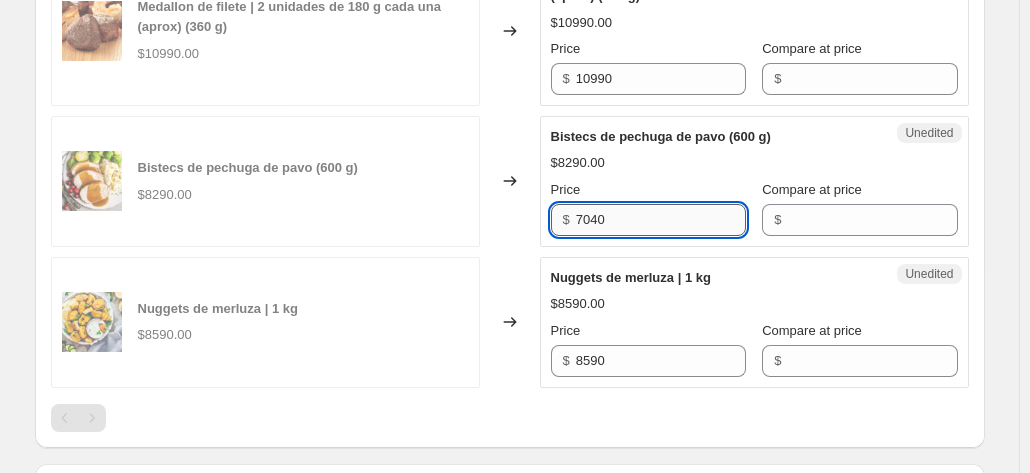type on "7040" 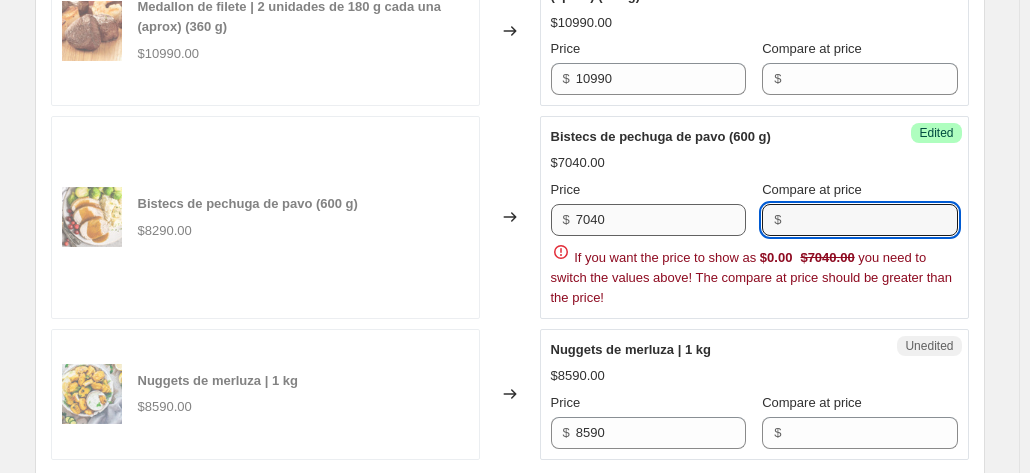 paste on "8290" 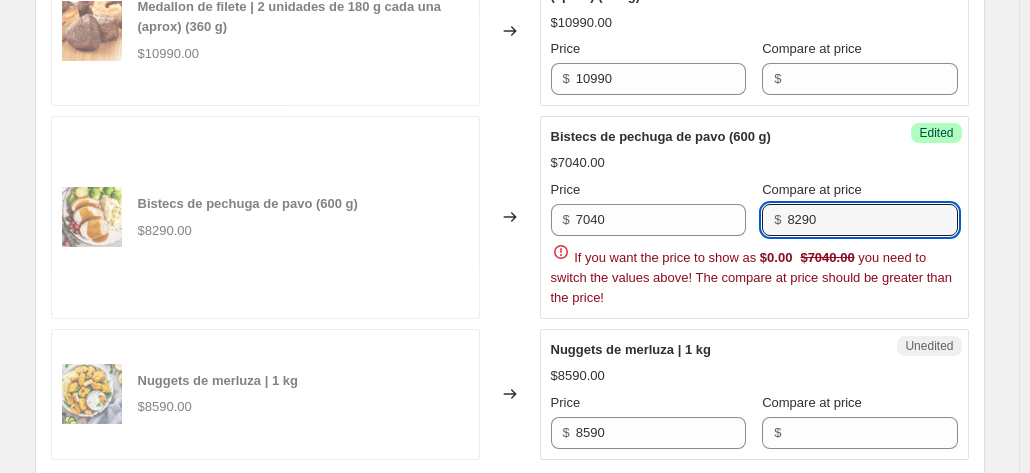 type on "8290" 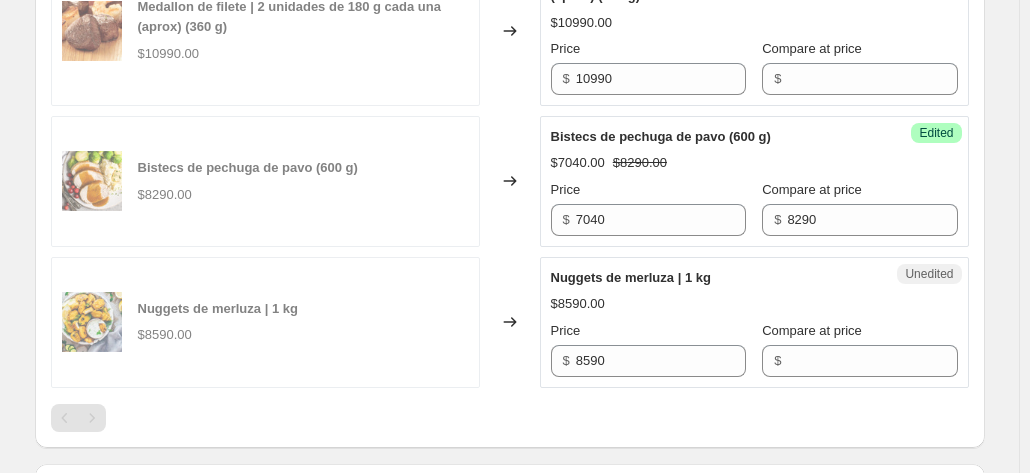 click on "Frambuesas congeladas  |  1 kg (aprox) (1 Kilo) $13990.00 Changed to Unedited Frambuesas congeladas  |  1 kg (aprox) (1 Kilo) $13990.00 Price $ 13990 Compare at price $ Medallon de filete | 2 unidades de 180 g cada una (aprox) (360 g) $10990.00 Changed to Unedited Medallon de filete | 2 unidades de 180 g cada una (aprox) (360 g) $10990.00 Price $ 10990 Compare at price $ Bistecs de pechuga de pavo (600 g) $8290.00 Changed to Success Edited Bistecs de pechuga de pavo (600 g) $7040.00 $8290.00 Price $ 7040 Compare at price $ 8290 Nuggets de merluza | 1 kg $8590.00 Changed to Unedited Nuggets de merluza | 1 kg $8590.00 Price $ 8590 Compare at price $" at bounding box center [510, 100] 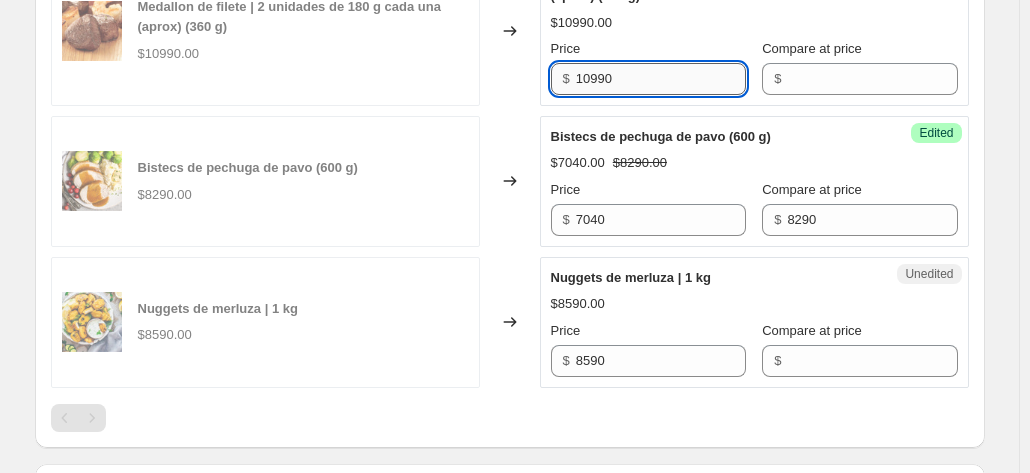 click on "10990" at bounding box center (661, 79) 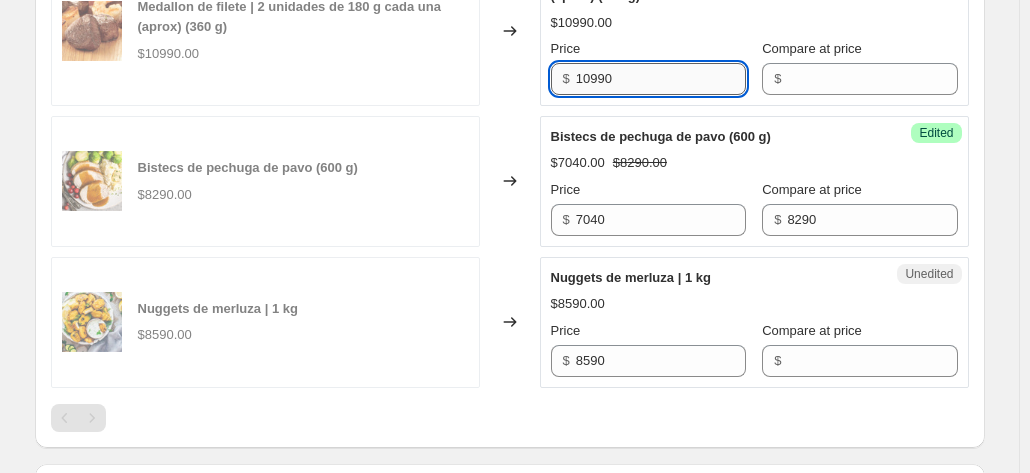click on "10990" at bounding box center (661, 79) 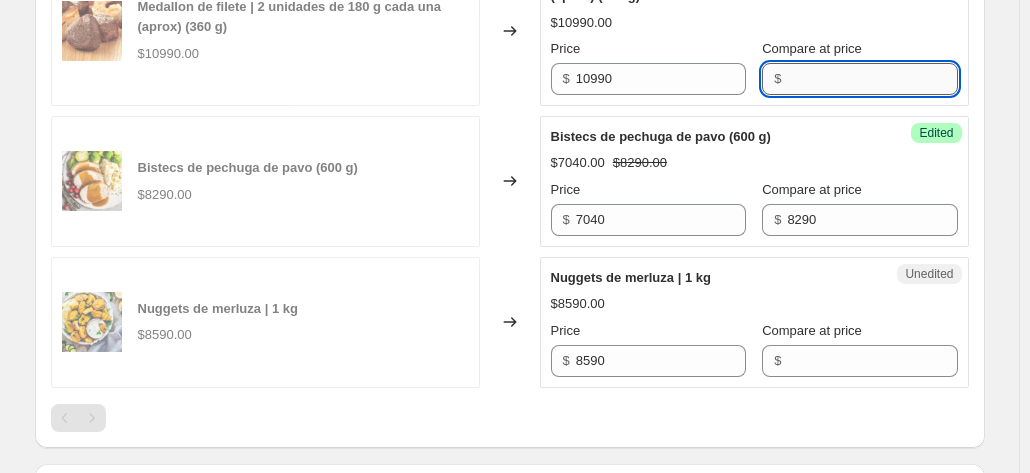 paste on "10990" 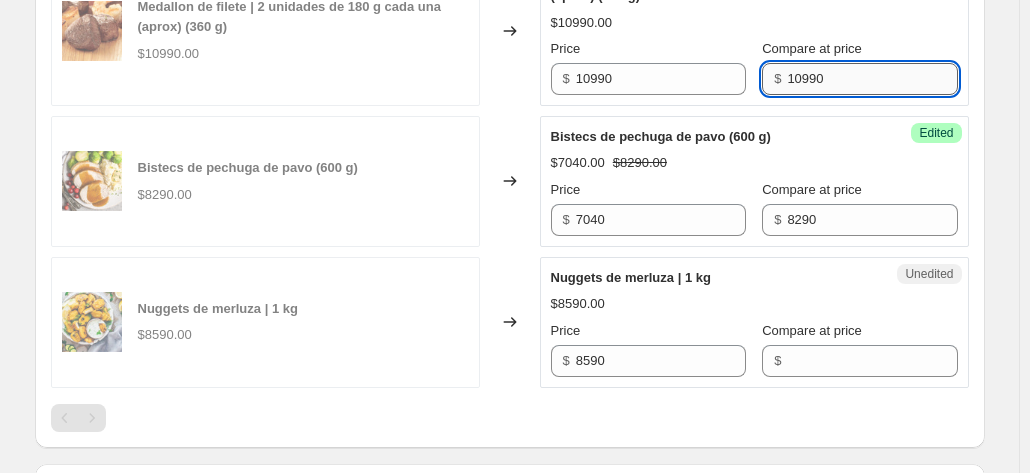 click on "10990" at bounding box center (872, 79) 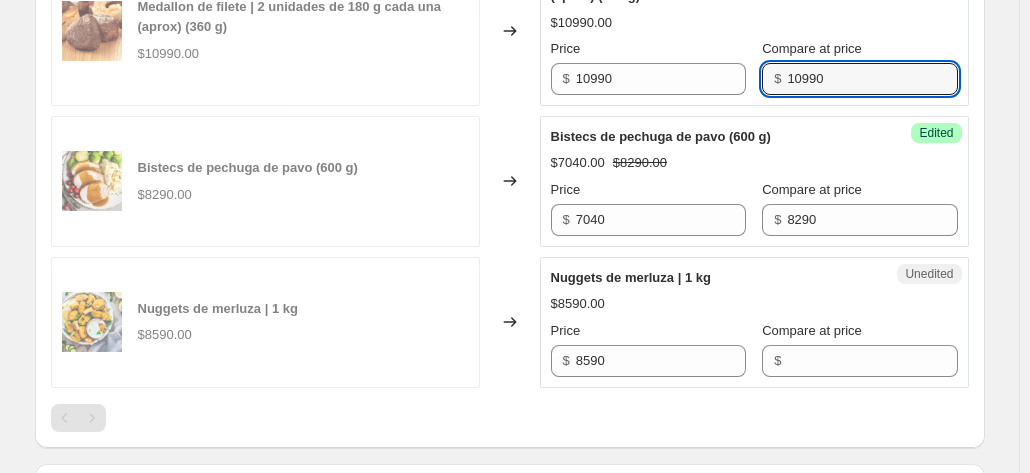 type on "10990" 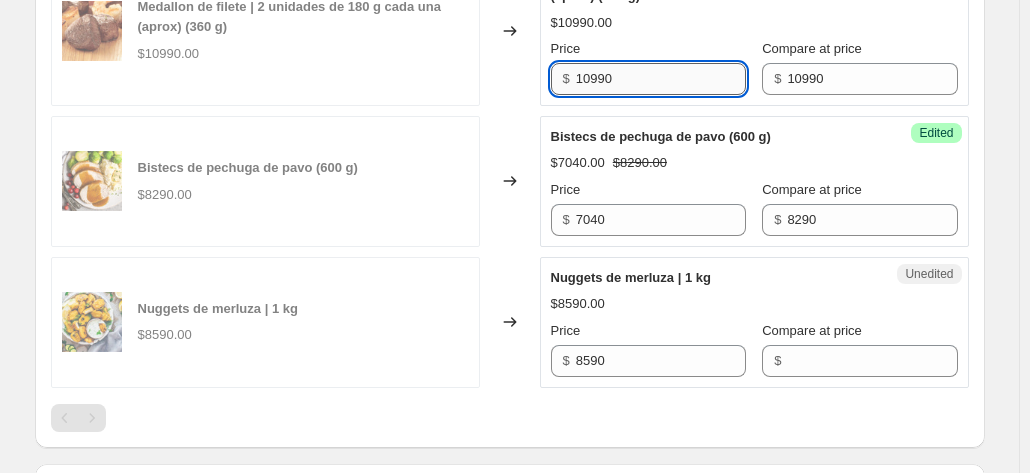 click on "10990" at bounding box center (661, 79) 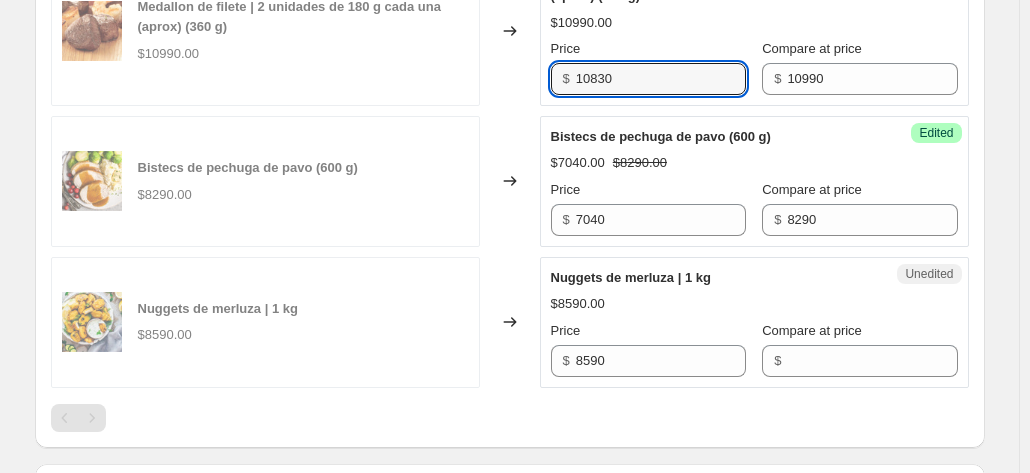 click on "Bistecs de pechuga de pavo (600 g) $8290.00" at bounding box center [265, 181] 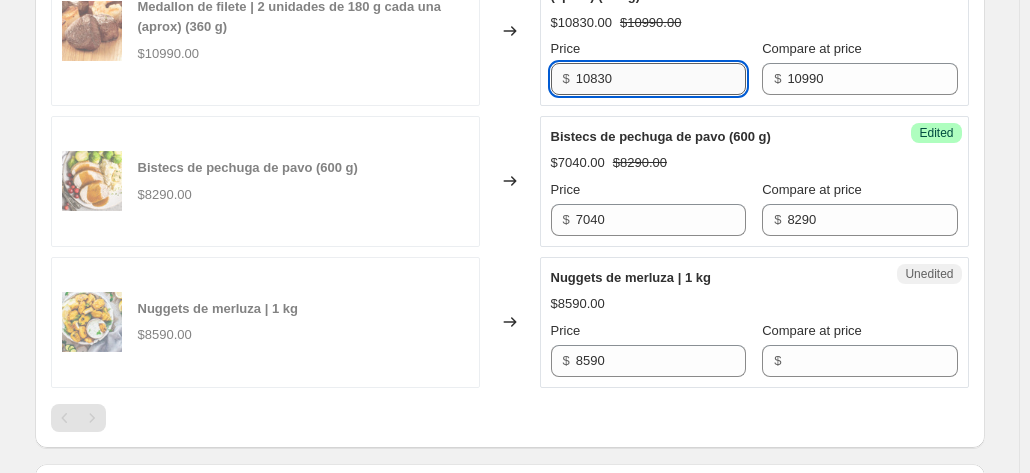click on "10830" at bounding box center (661, 79) 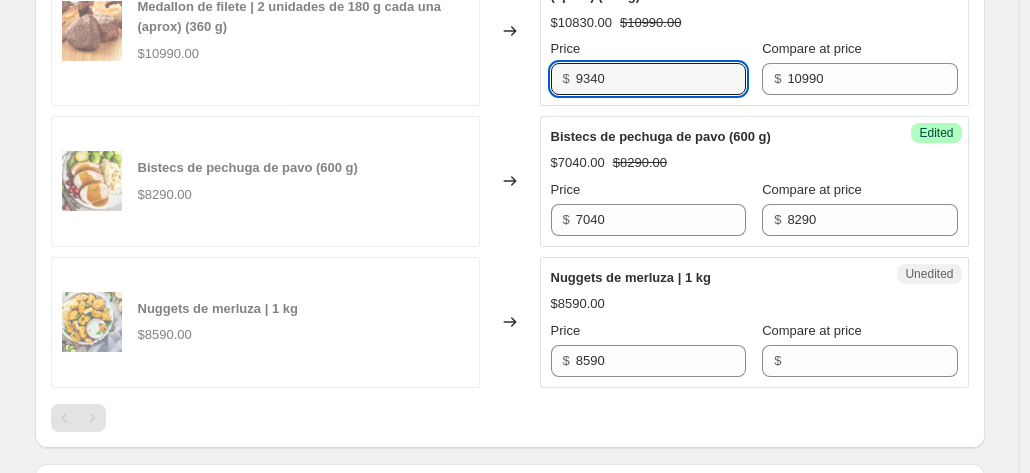 type on "9340" 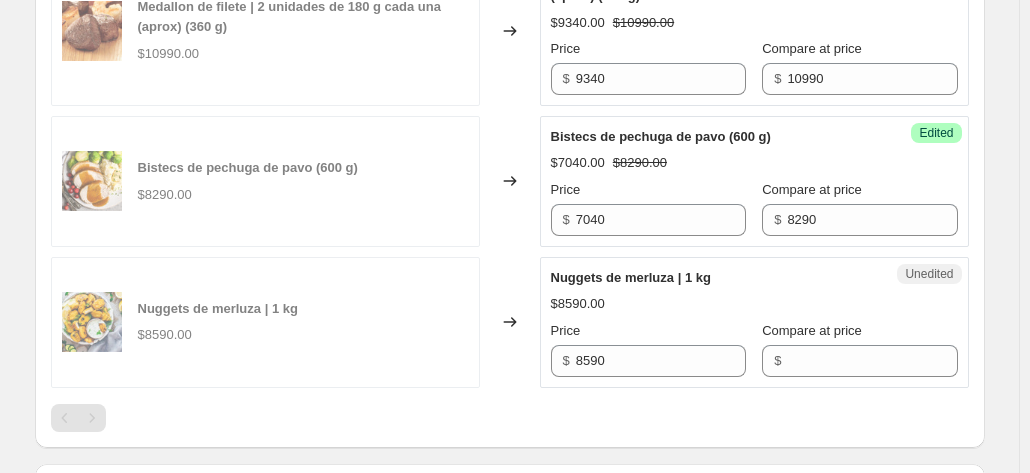 click on "Success Edited Bistecs de pechuga de pavo (600 g) $7040.00 $8290.00 Price $ 7040 Compare at price $ 8290" at bounding box center (754, 181) 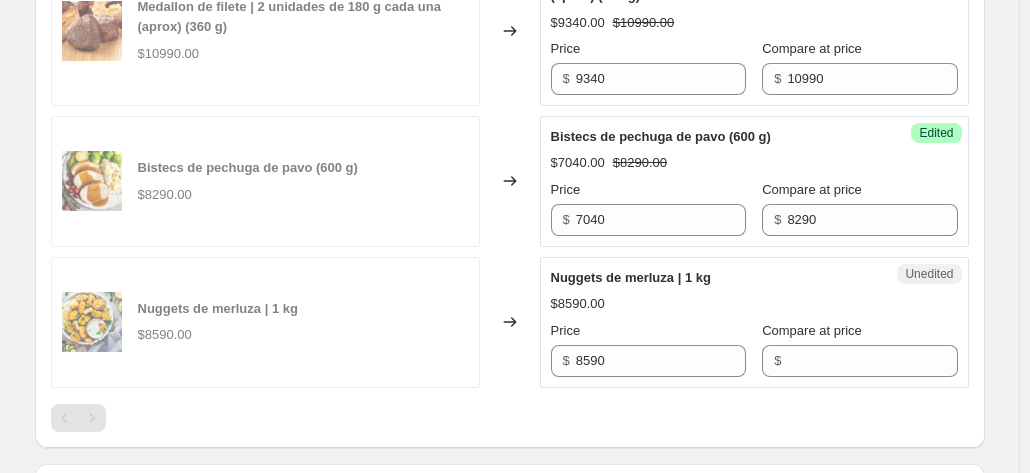 click on "Changed to" at bounding box center (510, 181) 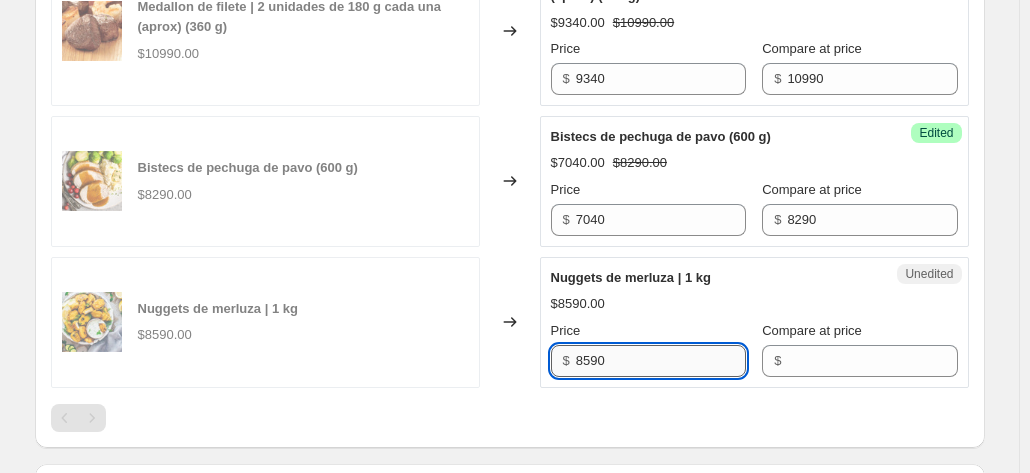 click on "8590" at bounding box center (661, 361) 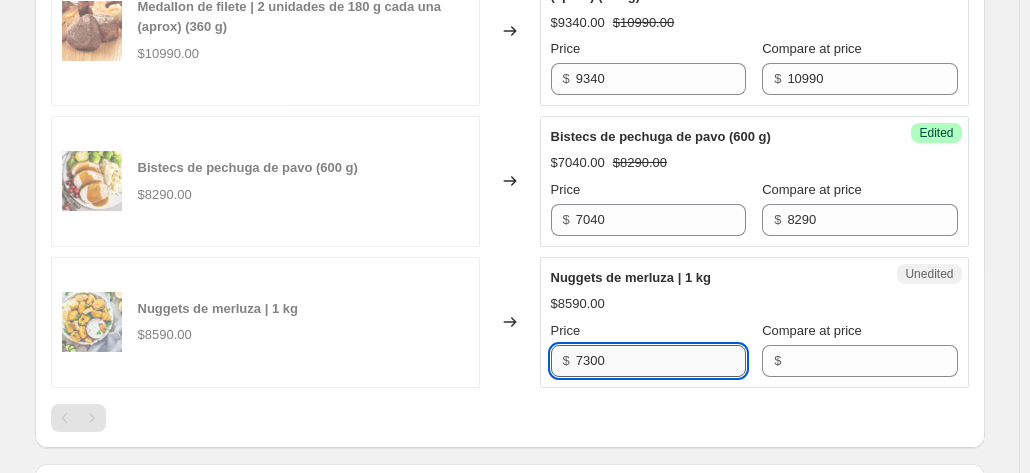 type on "7300" 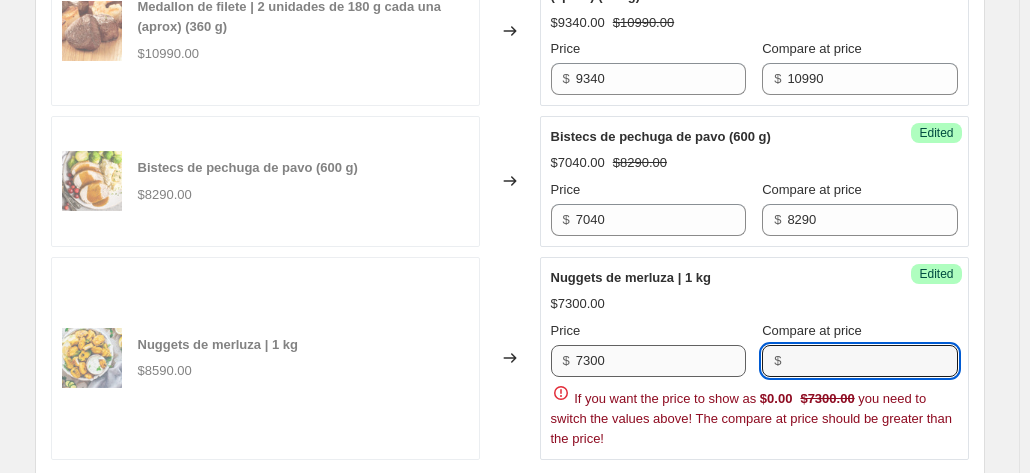paste on "8590" 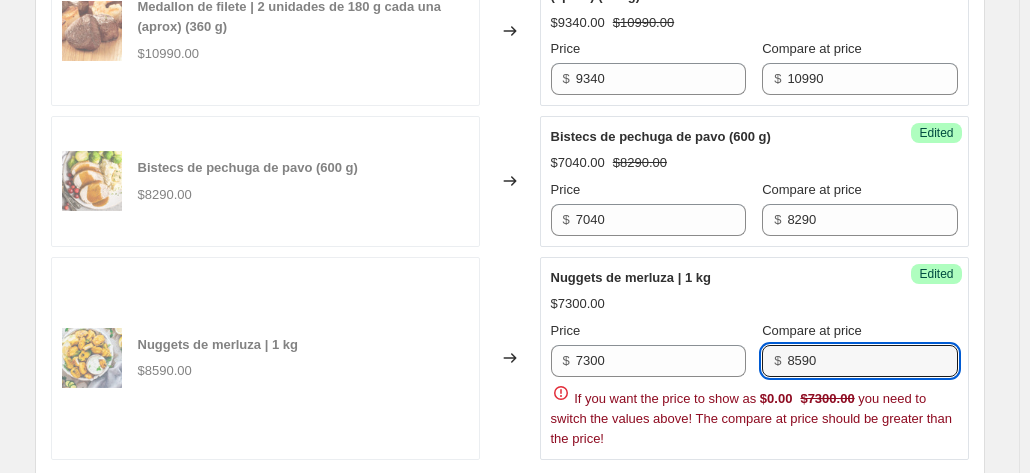 type on "8590" 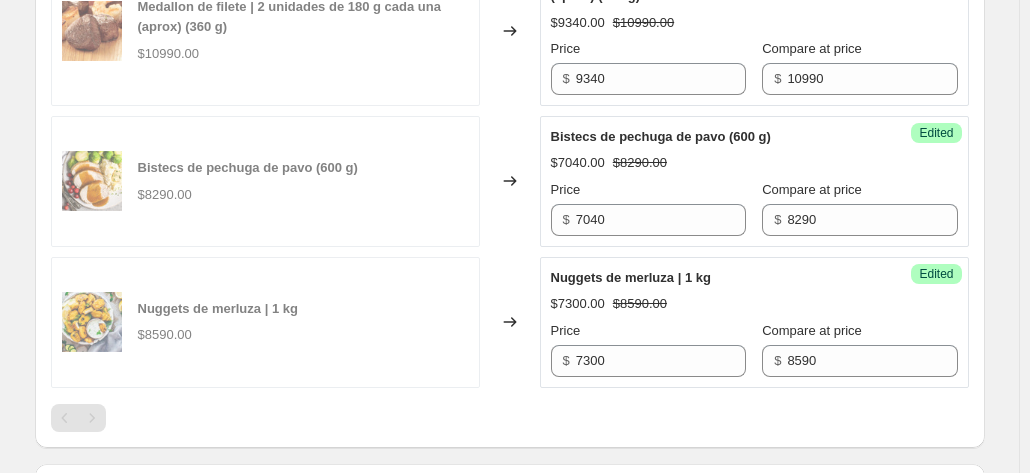 click on "Changed to" at bounding box center (510, 322) 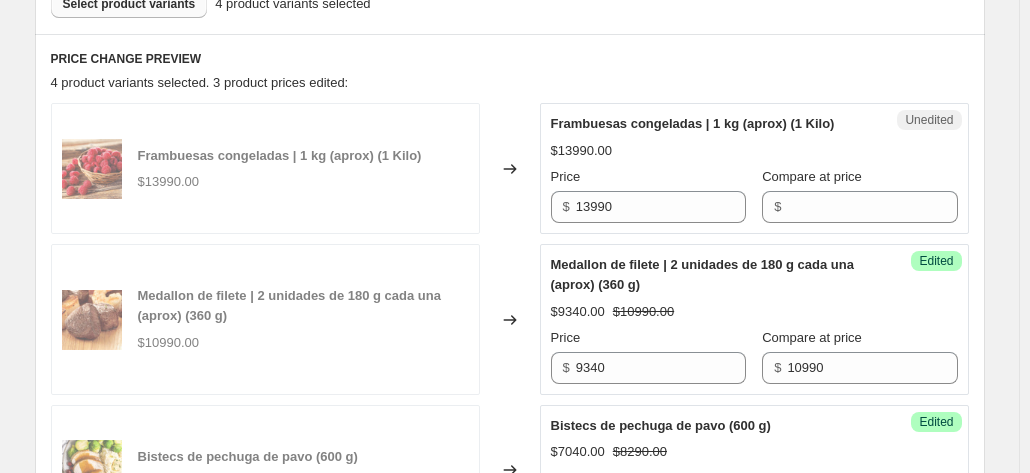 scroll, scrollTop: 714, scrollLeft: 0, axis: vertical 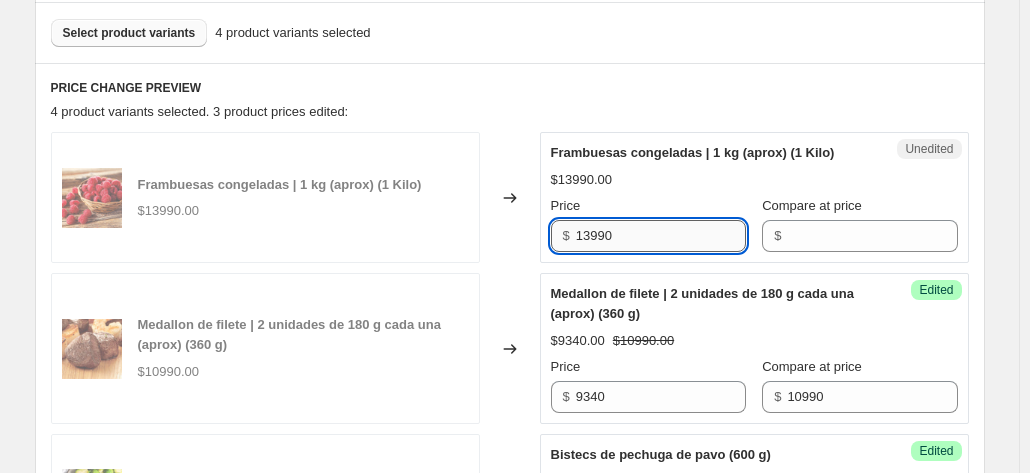 click on "13990" at bounding box center (661, 236) 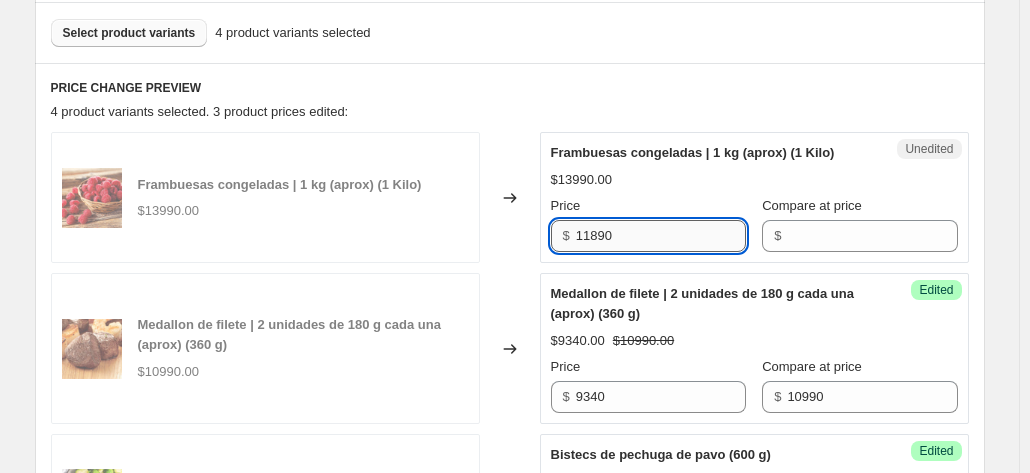 type on "11890" 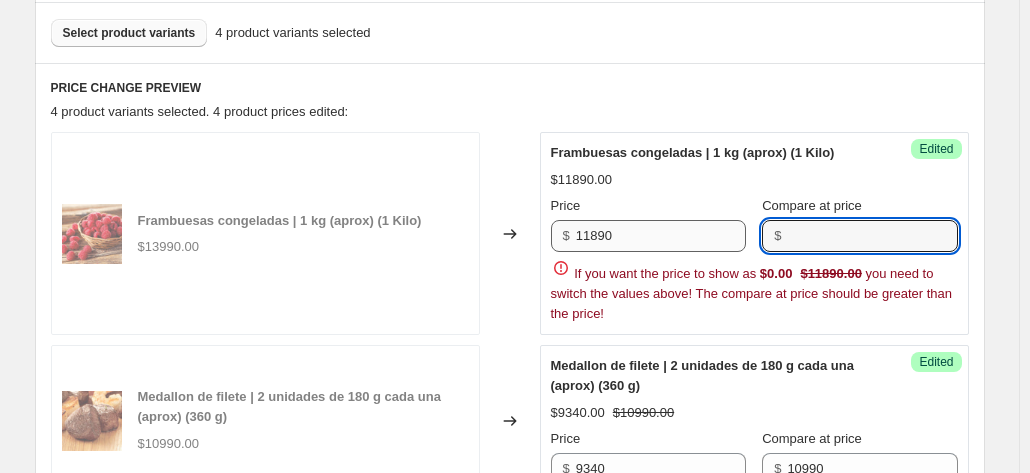 paste on "13990" 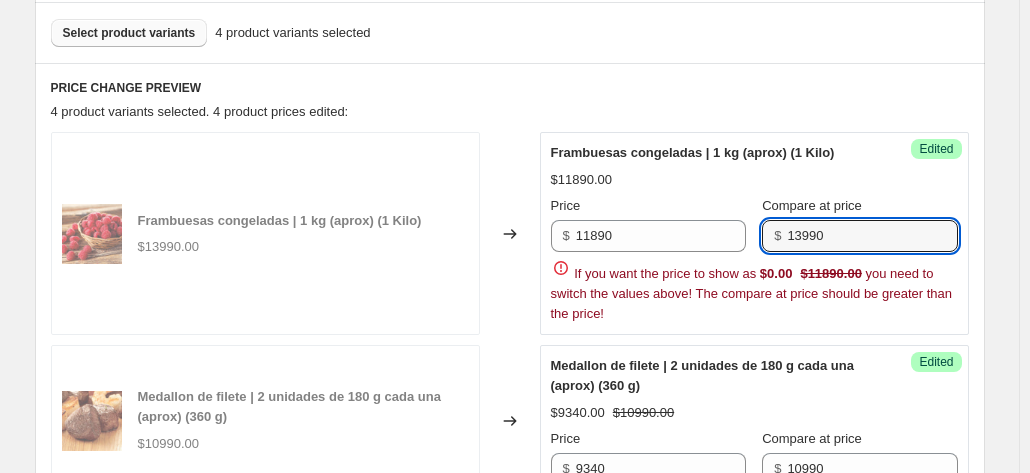 type on "13990" 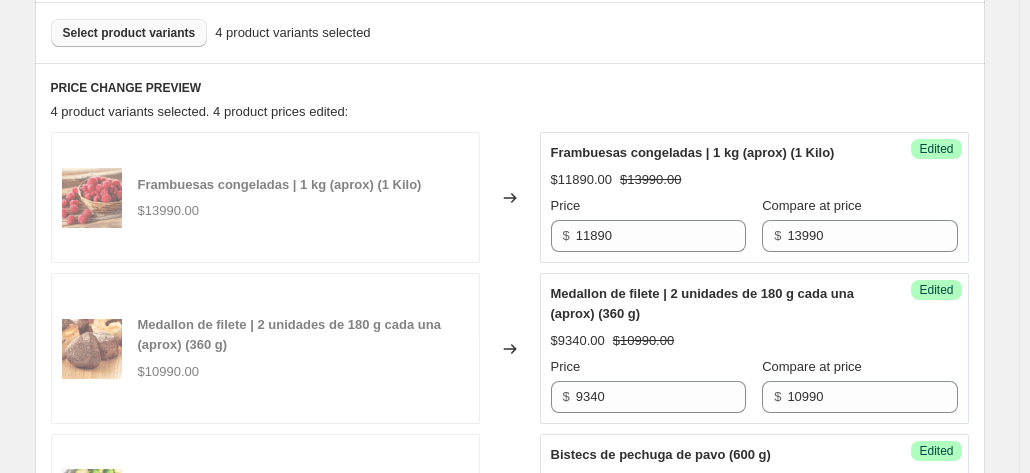 click on "Frambuesas congeladas  |  1 kg (aprox) (1 Kilo) $13990.00" at bounding box center [265, 197] 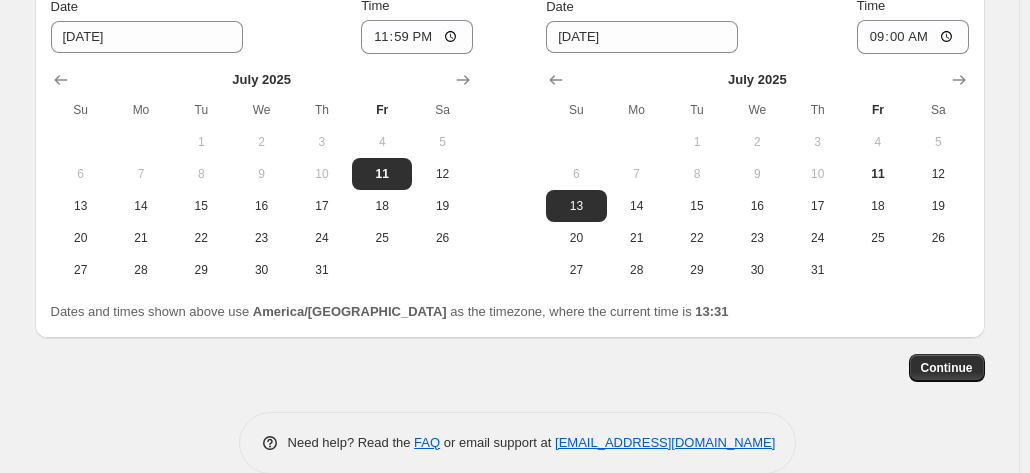 scroll, scrollTop: 1654, scrollLeft: 0, axis: vertical 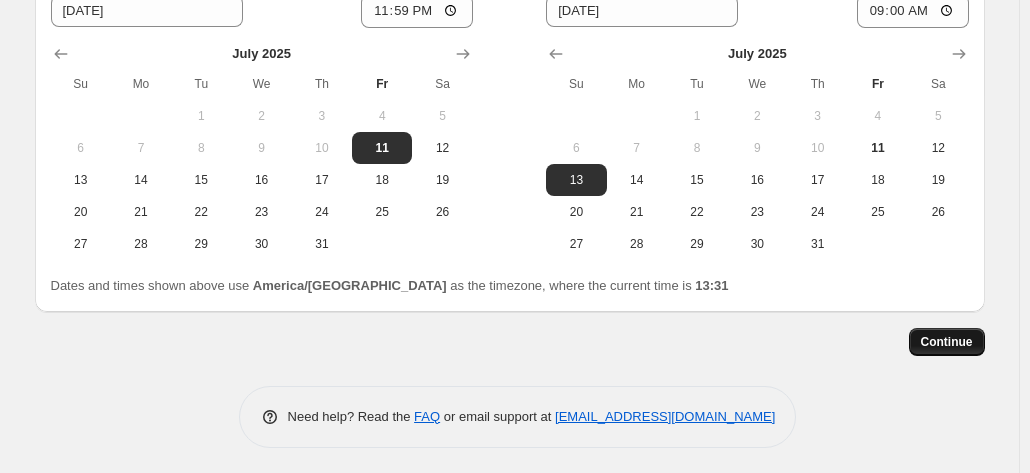 click on "Continue" at bounding box center [947, 342] 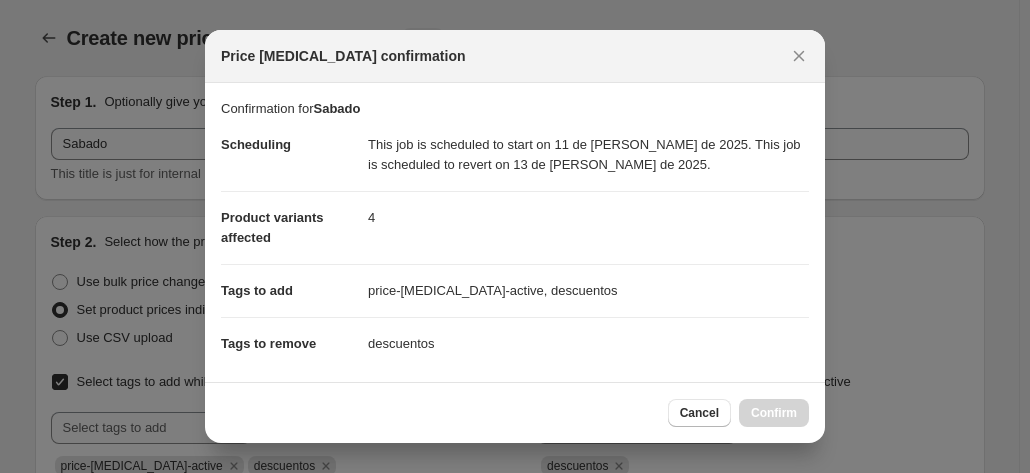 scroll, scrollTop: 0, scrollLeft: 0, axis: both 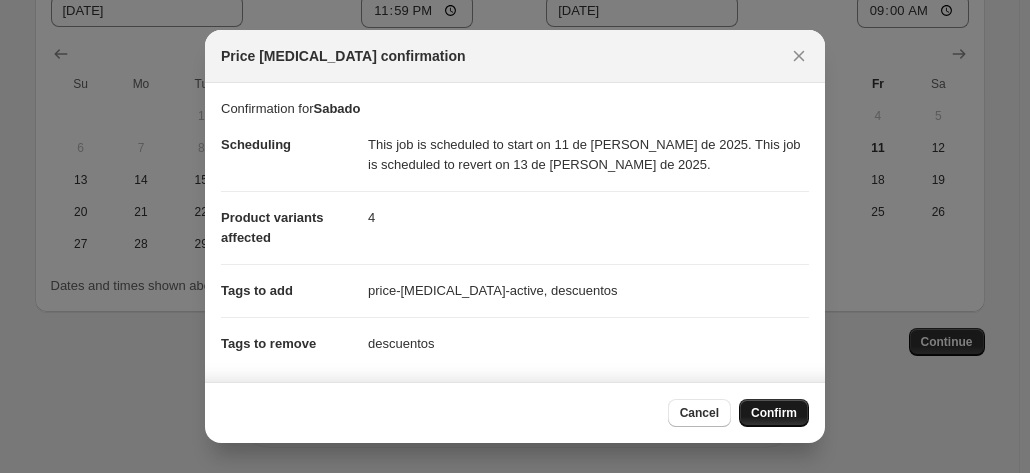 click on "Confirm" at bounding box center (774, 413) 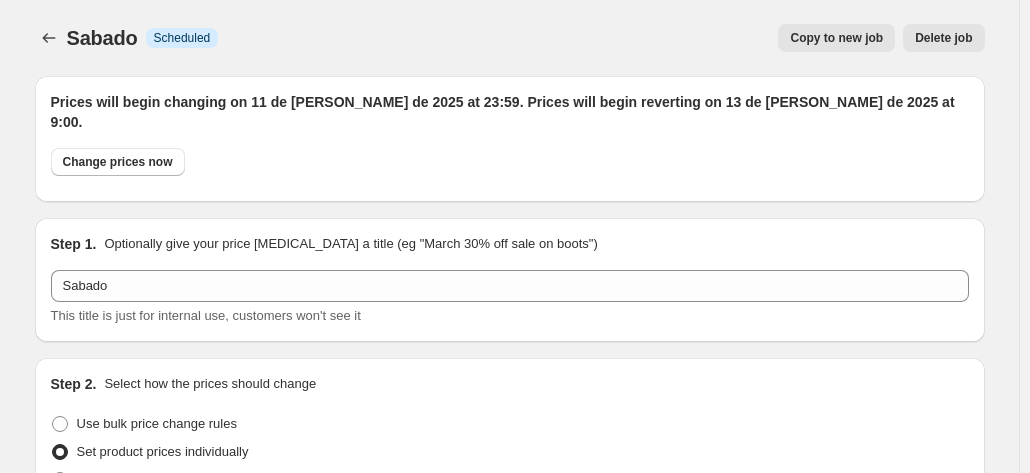 scroll, scrollTop: 1654, scrollLeft: 0, axis: vertical 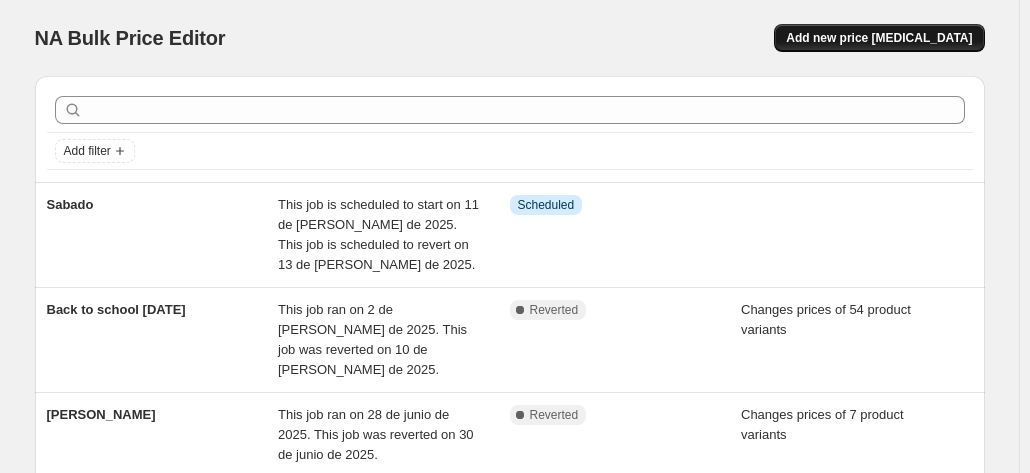 click on "Add new price [MEDICAL_DATA]" at bounding box center [879, 38] 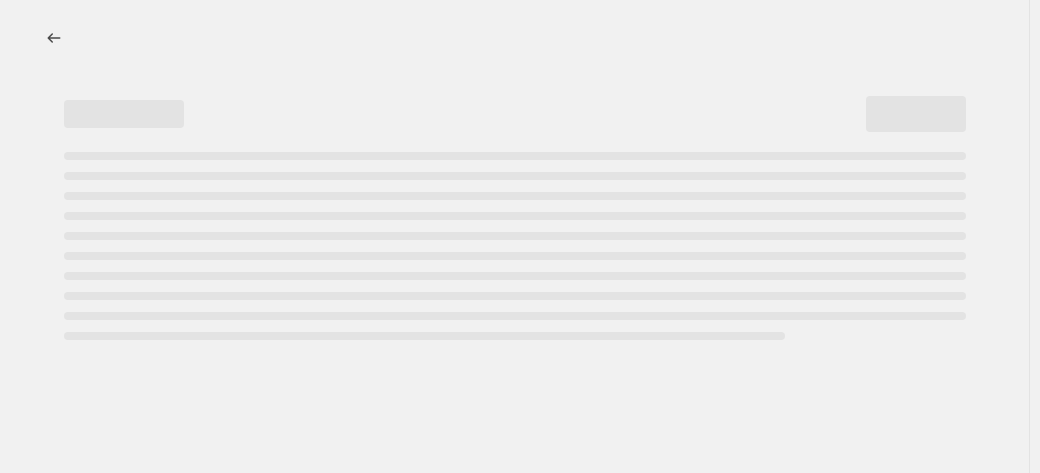 select on "percentage" 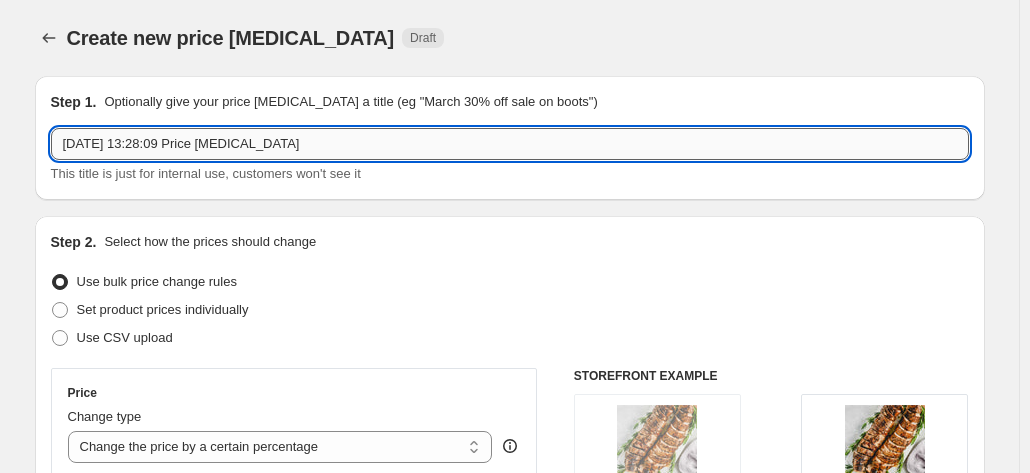 click on "[DATE] 13:28:09 Price [MEDICAL_DATA]" at bounding box center (510, 144) 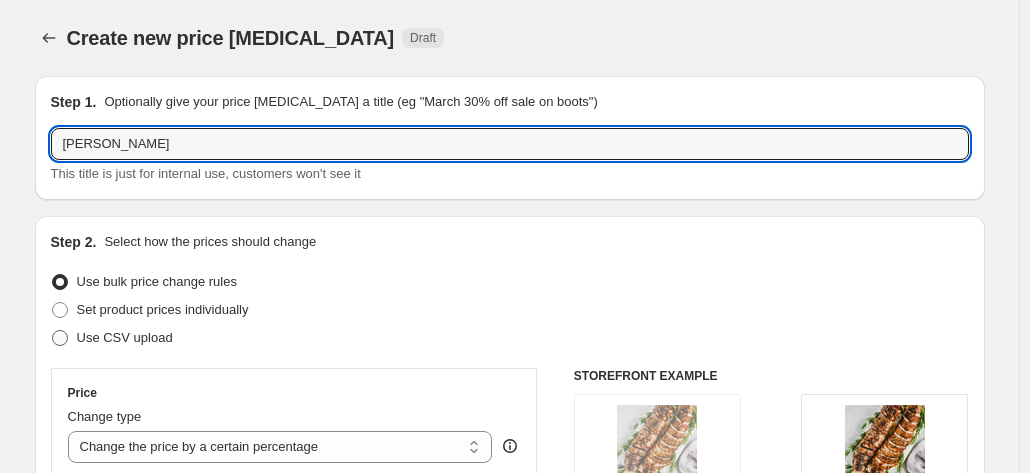 type on "[PERSON_NAME]" 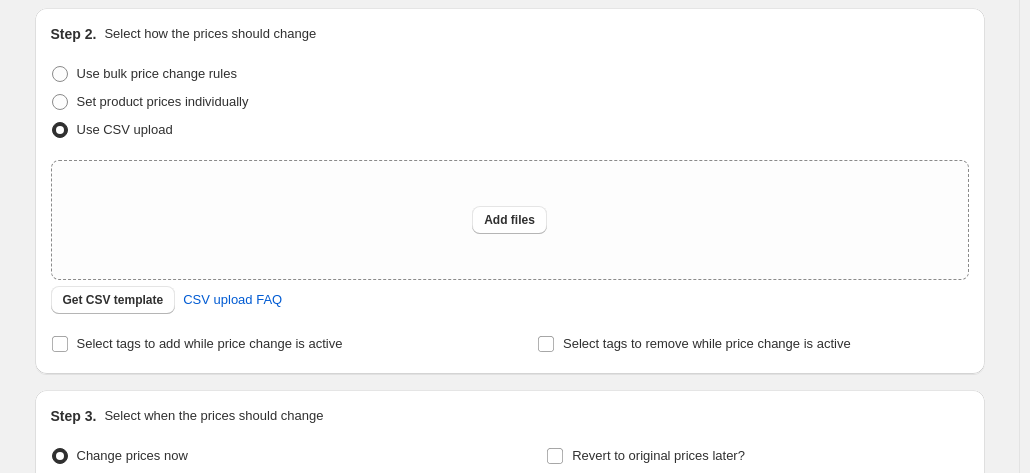 scroll, scrollTop: 211, scrollLeft: 0, axis: vertical 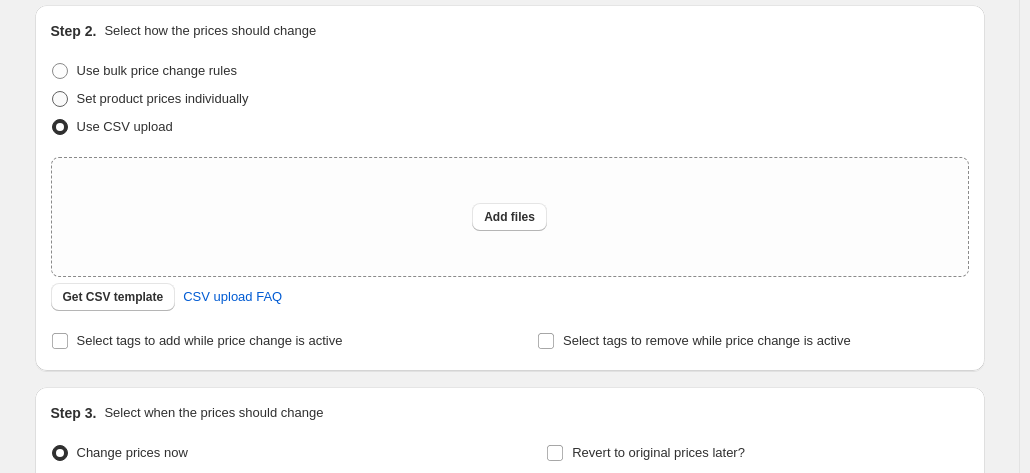 click on "Set product prices individually" at bounding box center [163, 98] 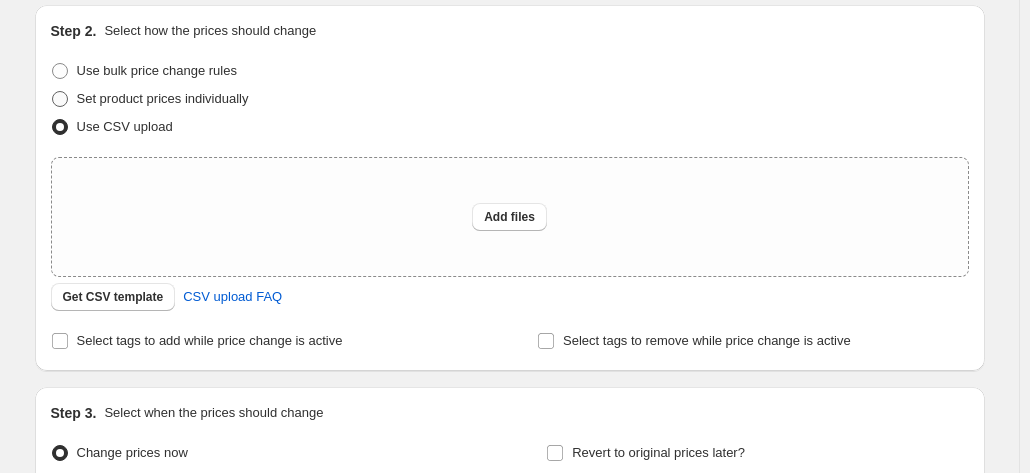 radio on "true" 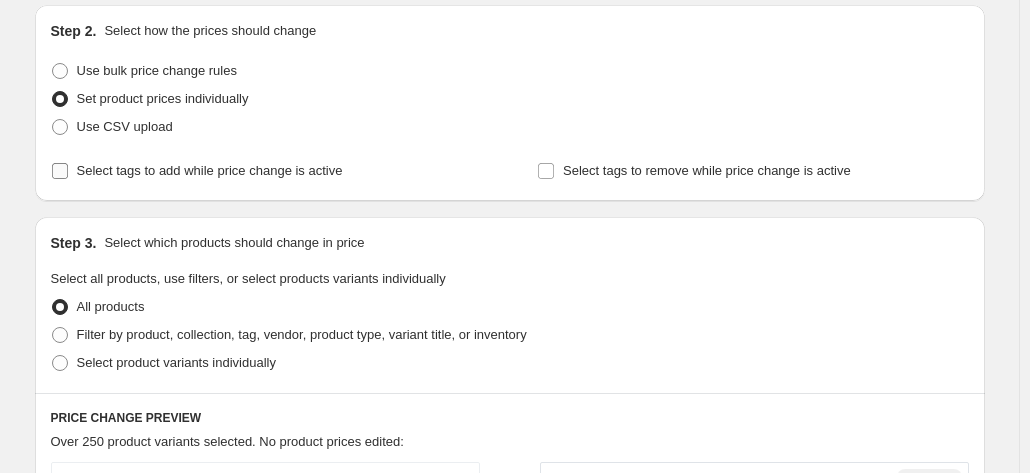 click on "Select tags to add while price change is active" at bounding box center [210, 170] 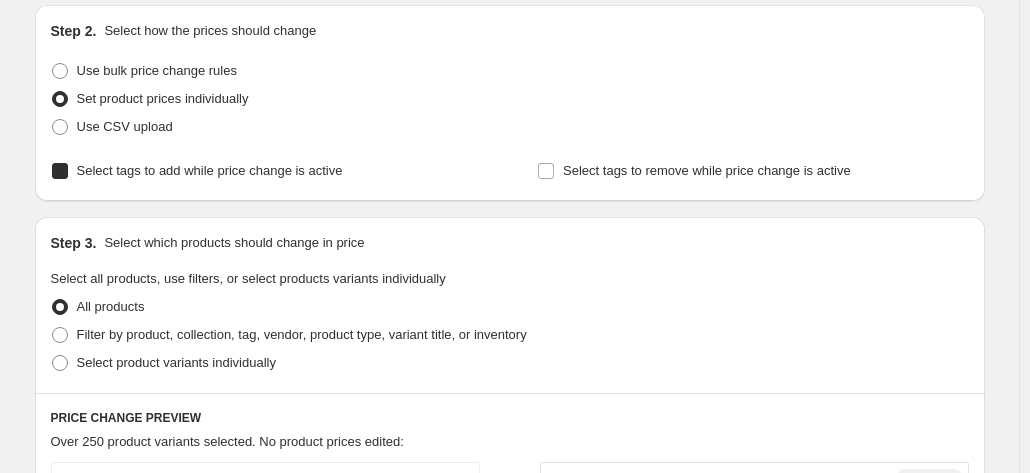 checkbox on "true" 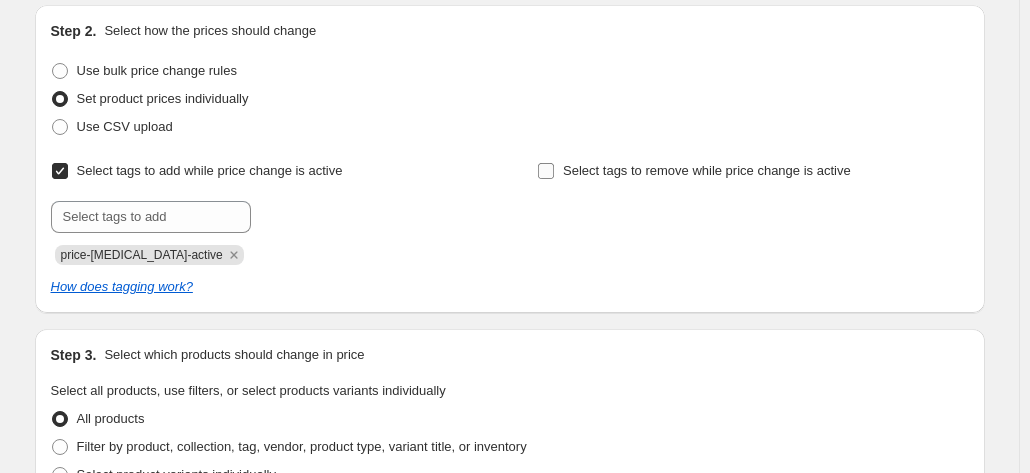 click on "Select tags to remove while price change is active" at bounding box center (707, 170) 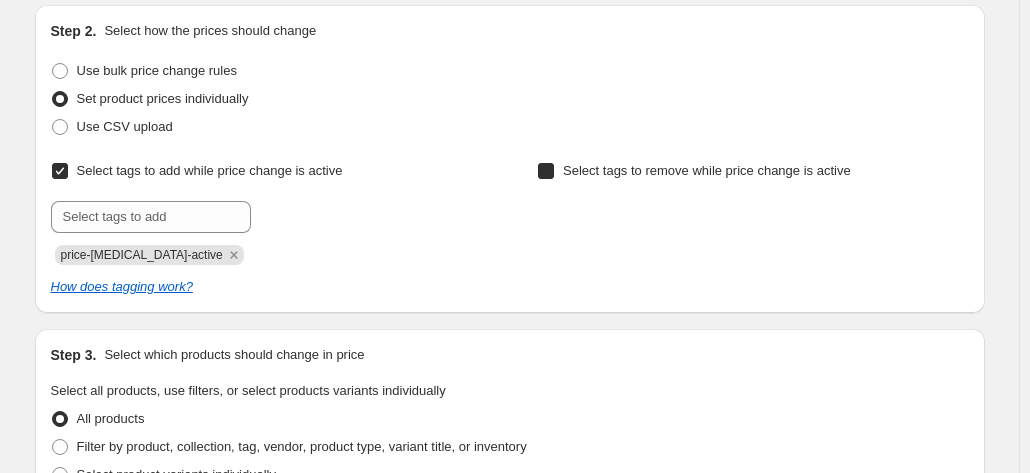 checkbox on "true" 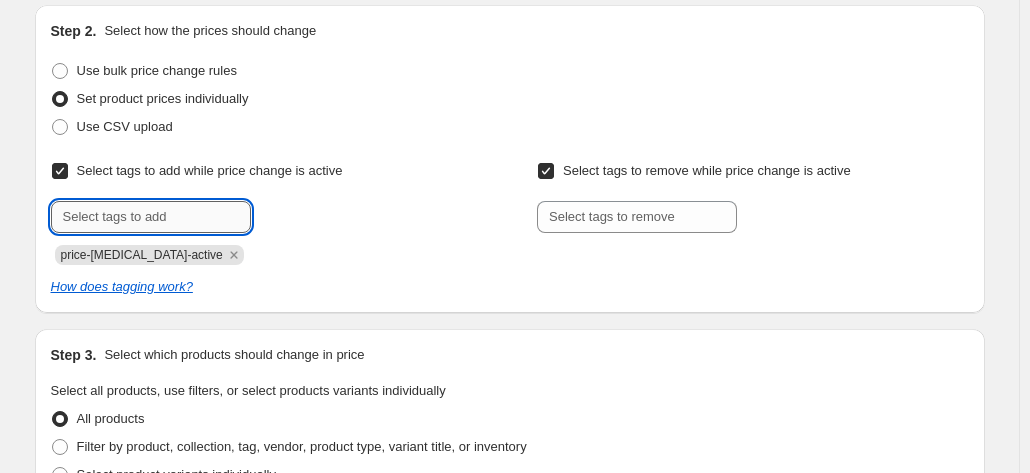 click at bounding box center [151, 217] 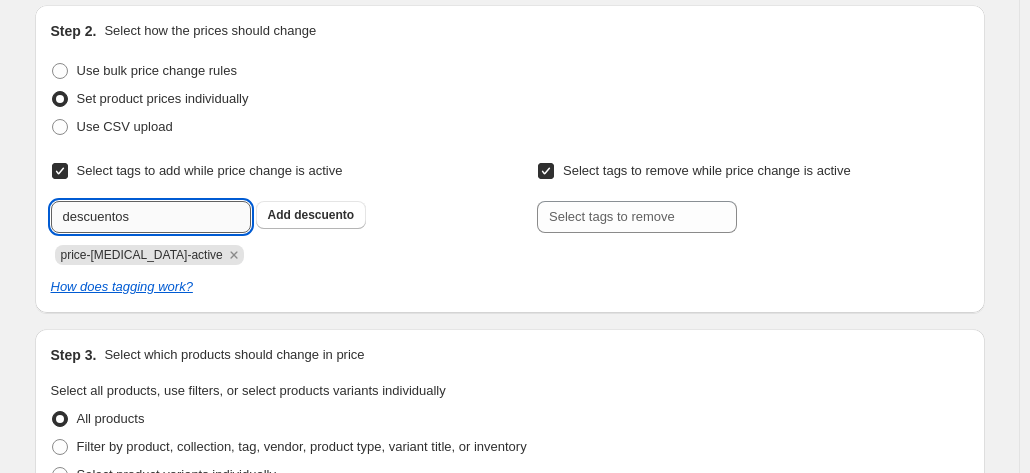 type on "descuentos" 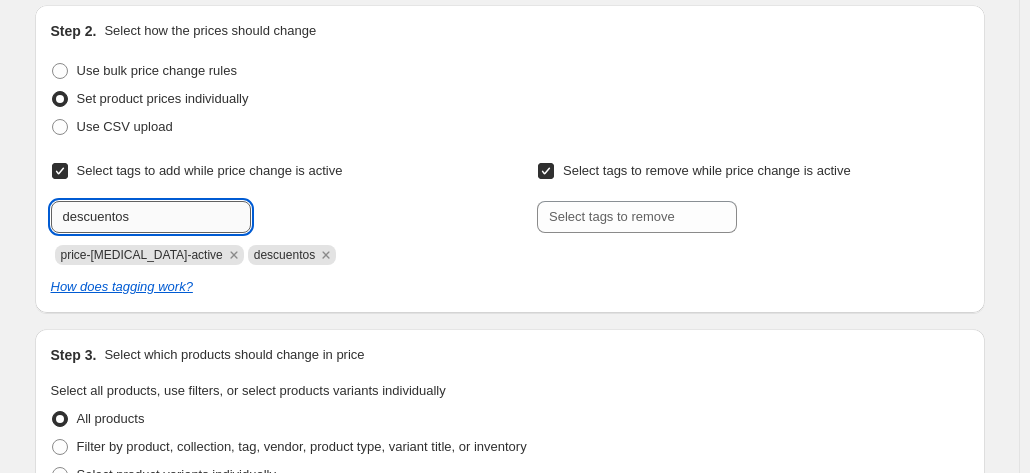 type 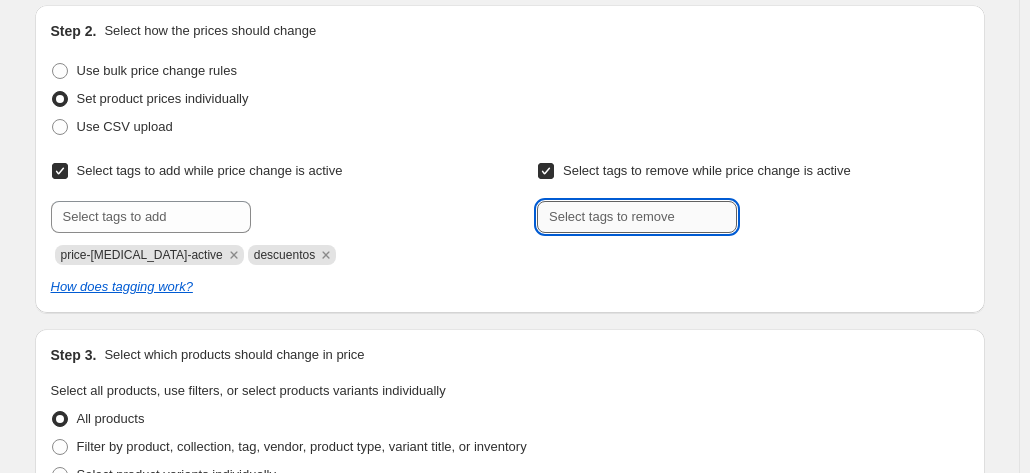 click at bounding box center [637, 217] 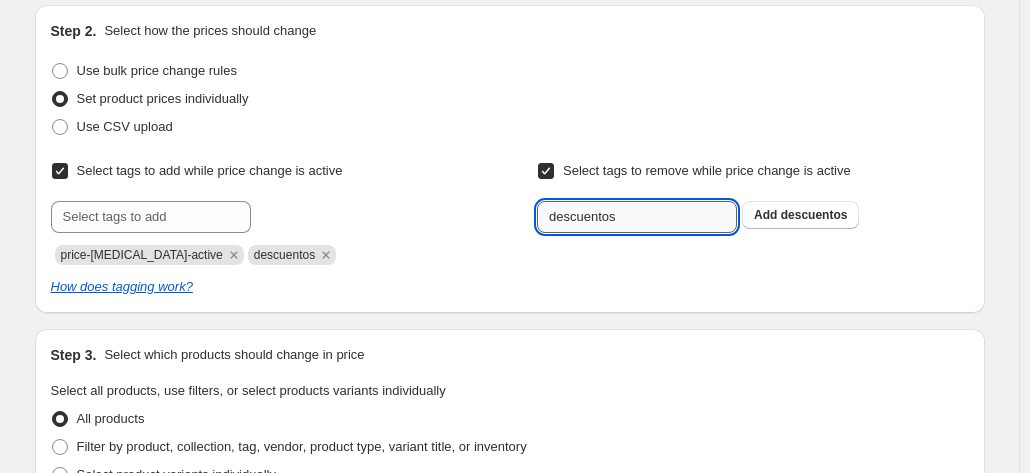 type on "descuentos" 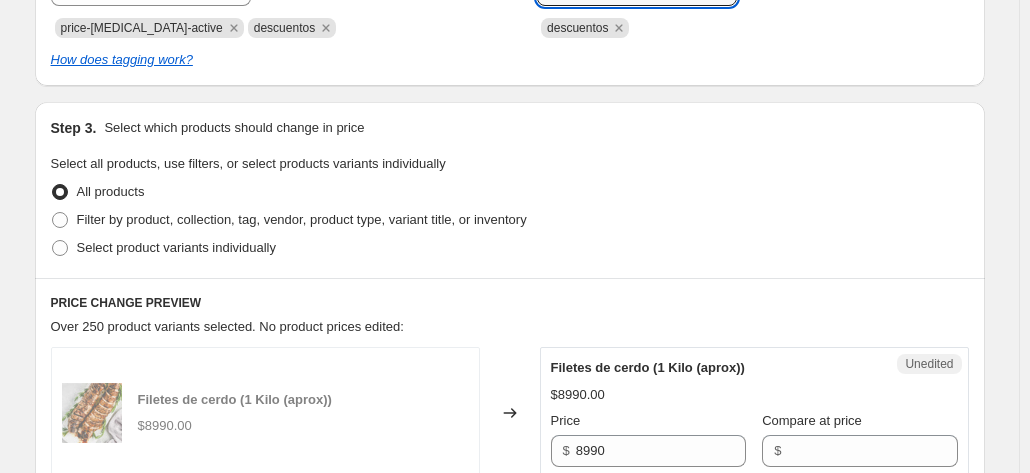 scroll, scrollTop: 456, scrollLeft: 0, axis: vertical 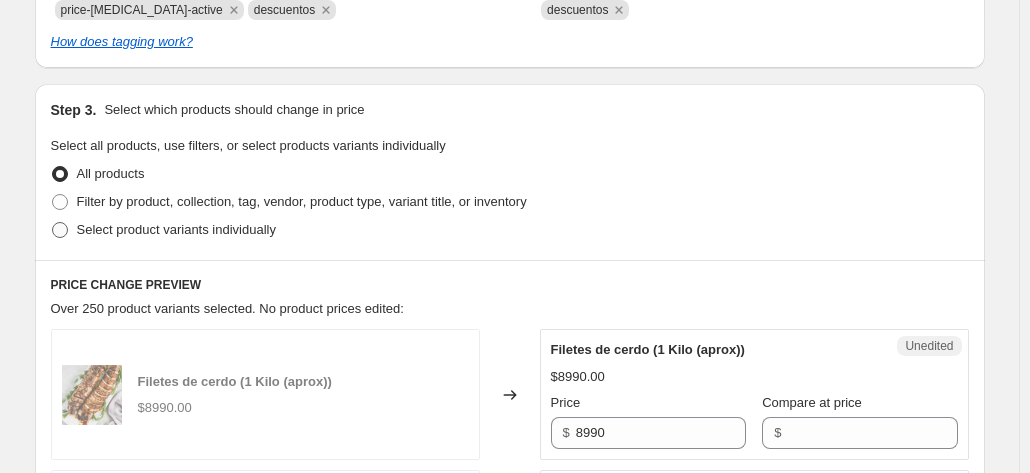 click on "Select product variants individually" at bounding box center [176, 229] 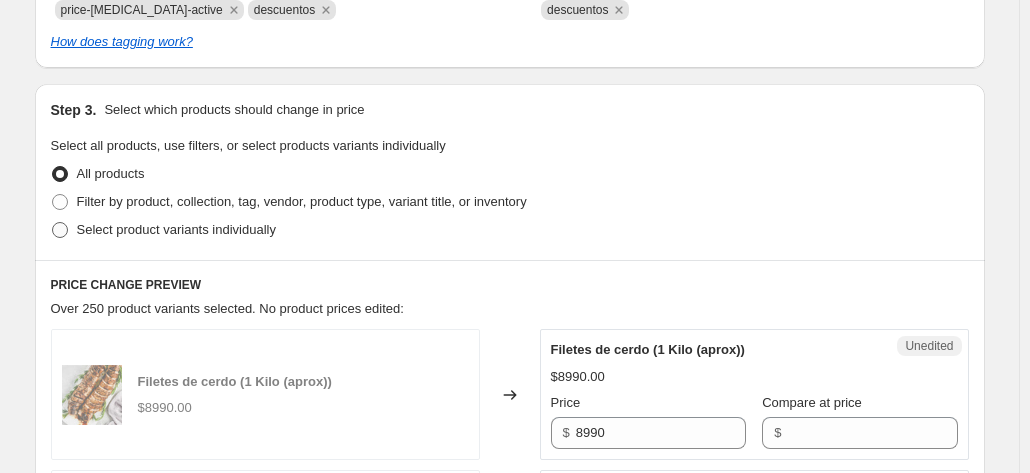 radio on "true" 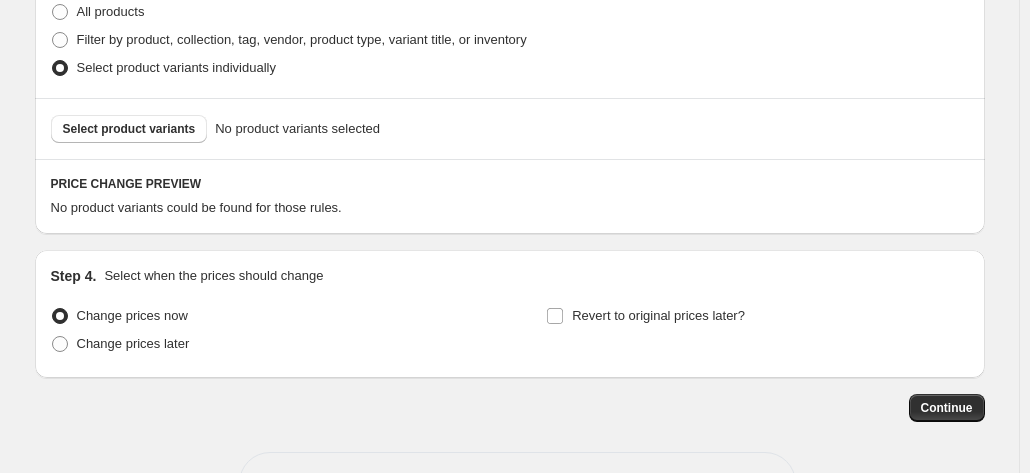 scroll, scrollTop: 688, scrollLeft: 0, axis: vertical 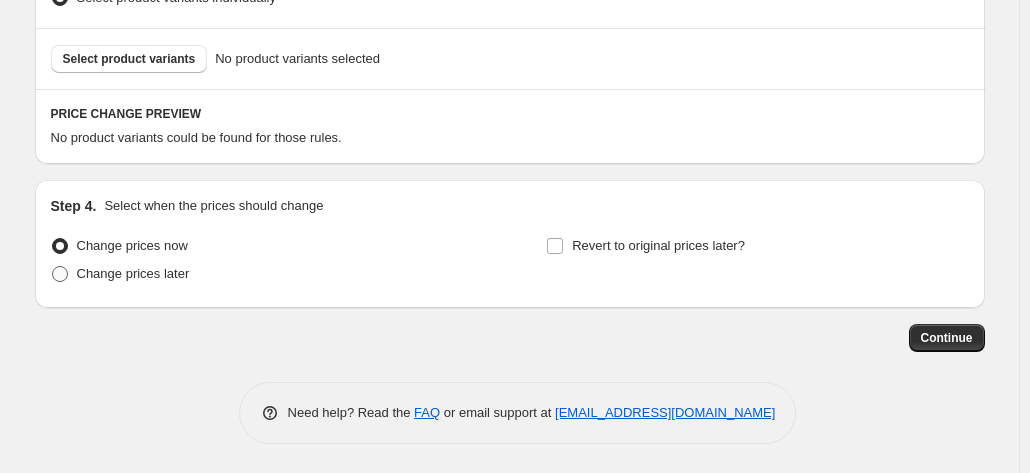 click on "Change prices later" at bounding box center [133, 273] 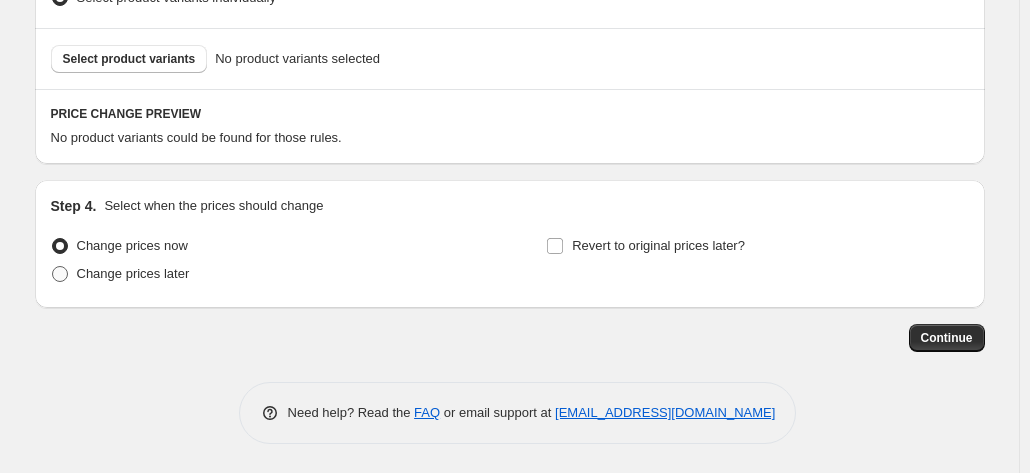 radio on "true" 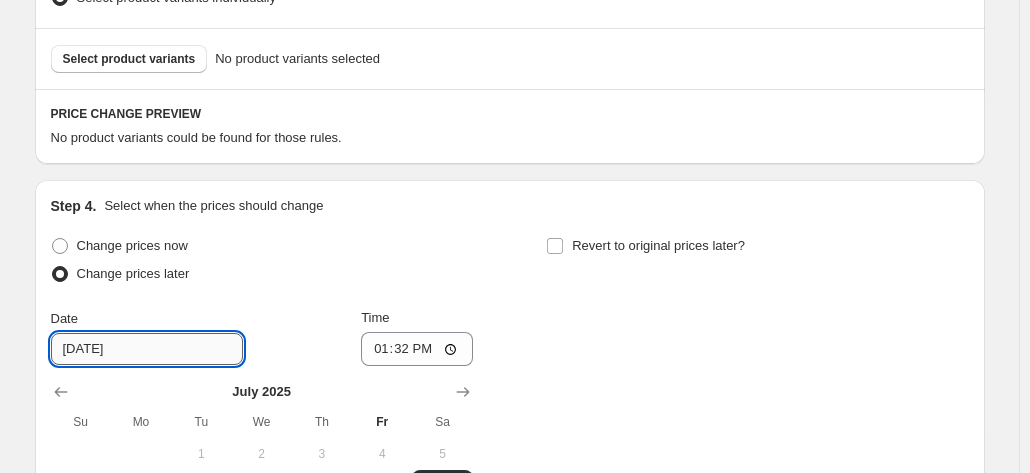 click on "[DATE]" at bounding box center (147, 349) 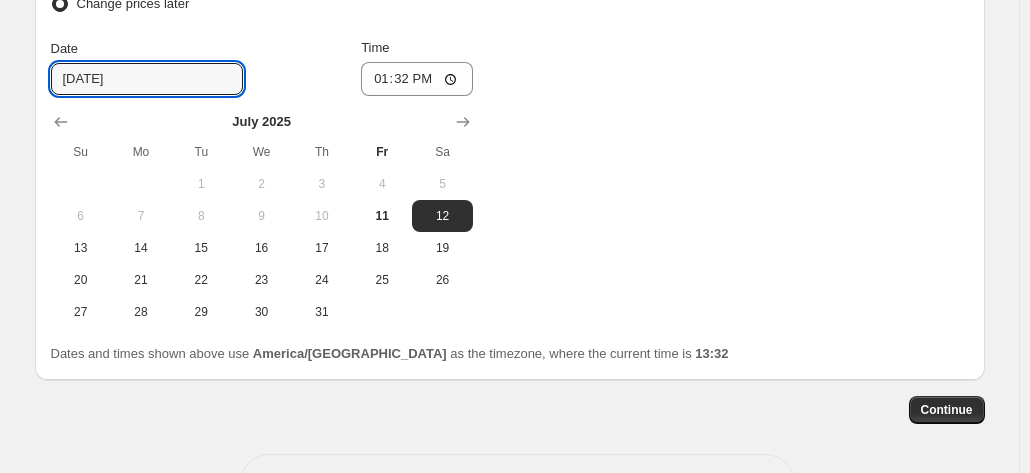 scroll, scrollTop: 963, scrollLeft: 0, axis: vertical 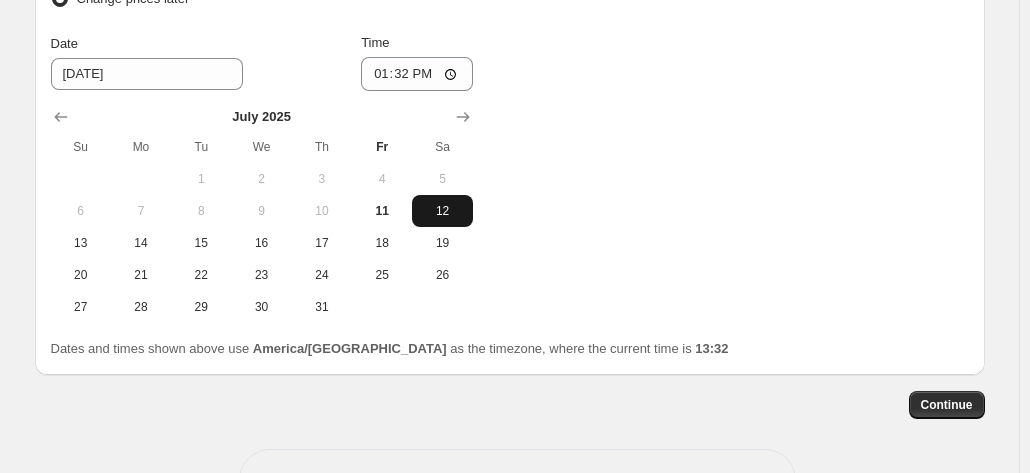 click on "12" at bounding box center (442, 211) 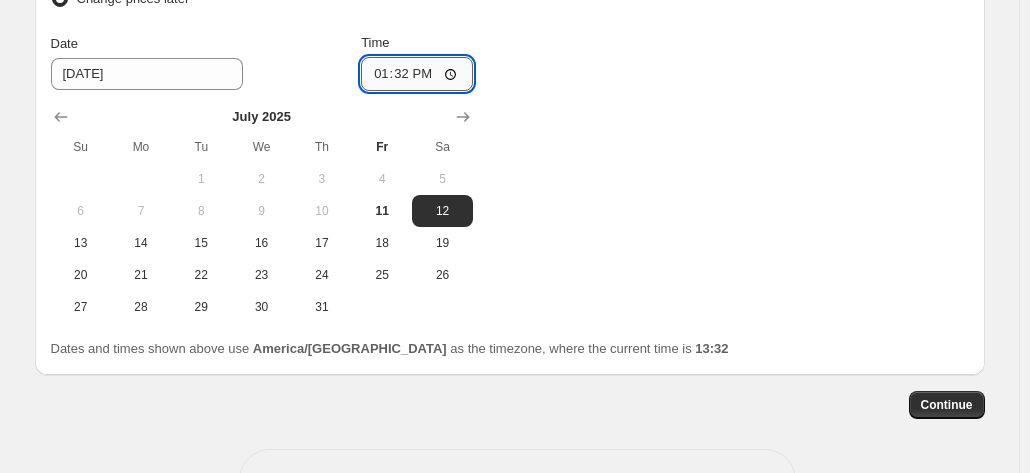 click on "13:32" at bounding box center [417, 74] 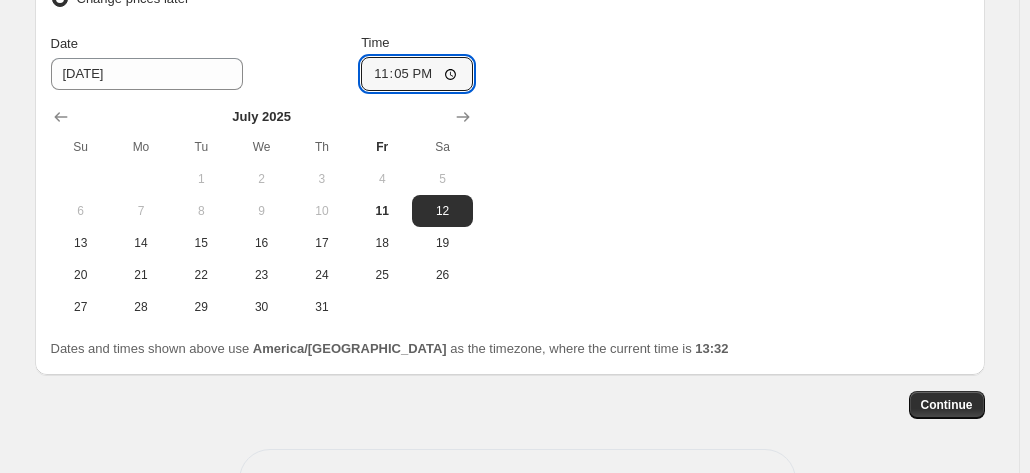 type on "23:59" 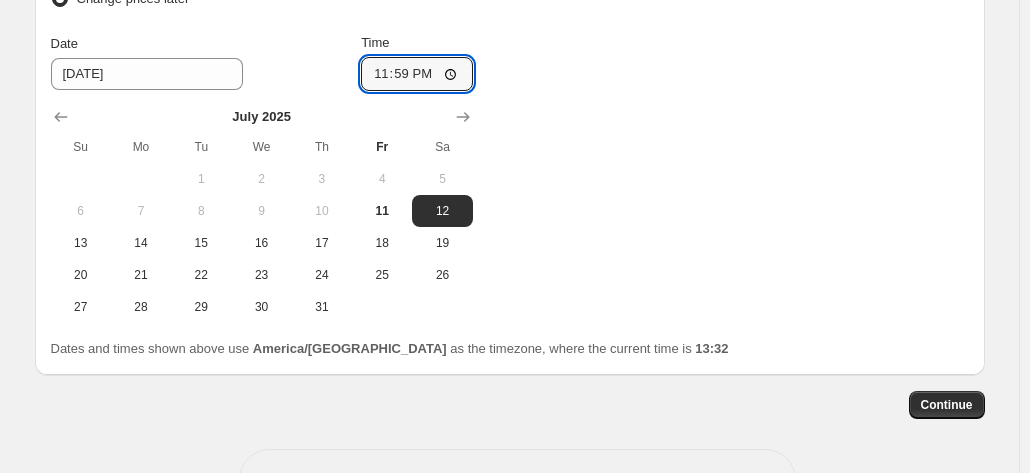click on "Change prices now Change prices later Date [DATE] Time 23:59 [DATE] Su Mo Tu We Th Fr Sa 1 2 3 4 5 6 7 8 9 10 11 12 13 14 15 16 17 18 19 20 21 22 23 24 25 26 27 28 29 30 31 Revert to original prices later?" at bounding box center [510, 140] 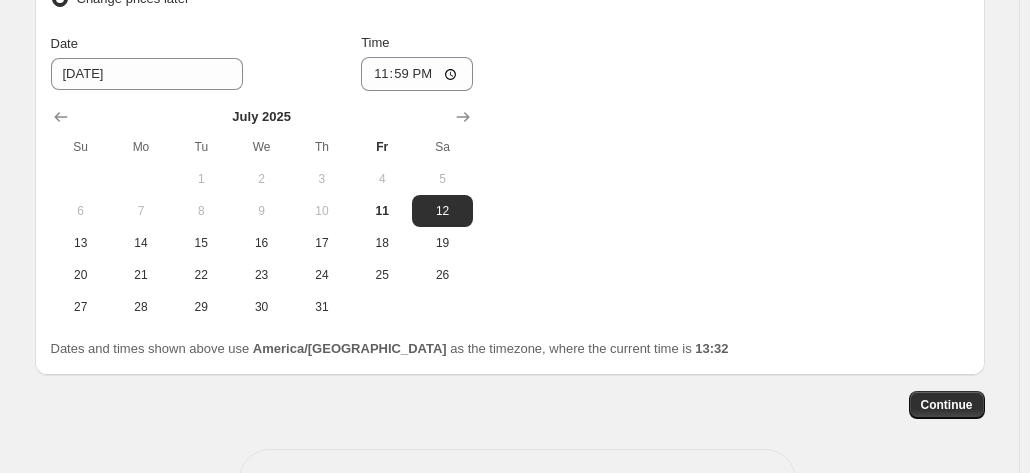 click on "Change prices now Change prices later Date [DATE] Time 23:59 [DATE] Su Mo Tu We Th Fr Sa 1 2 3 4 5 6 7 8 9 10 11 12 13 14 15 16 17 18 19 20 21 22 23 24 25 26 27 28 29 30 31 Revert to original prices later?" at bounding box center (510, 140) 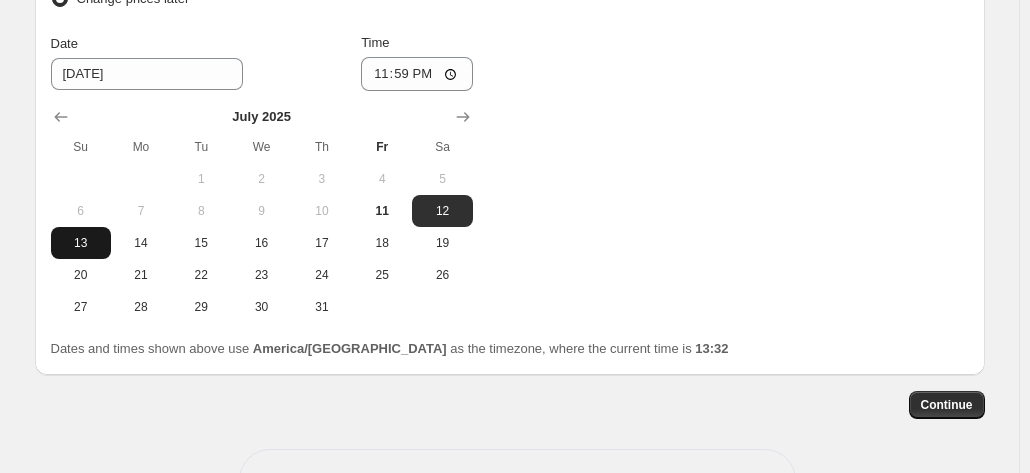 click on "13" at bounding box center (81, 243) 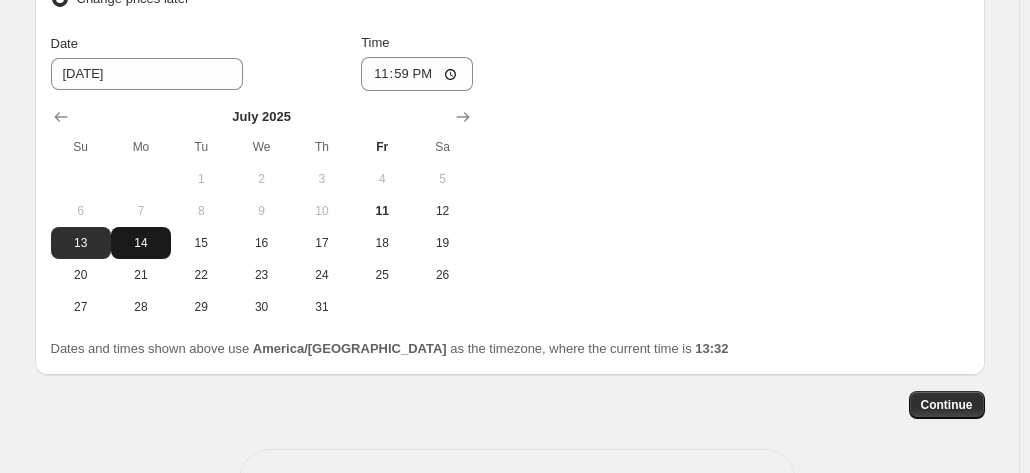 click on "14" at bounding box center (141, 243) 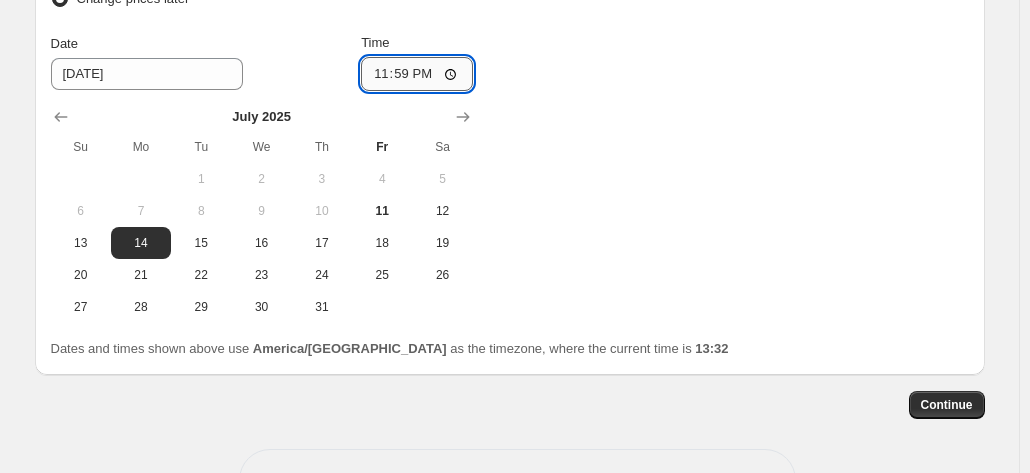 click on "23:59" at bounding box center (417, 74) 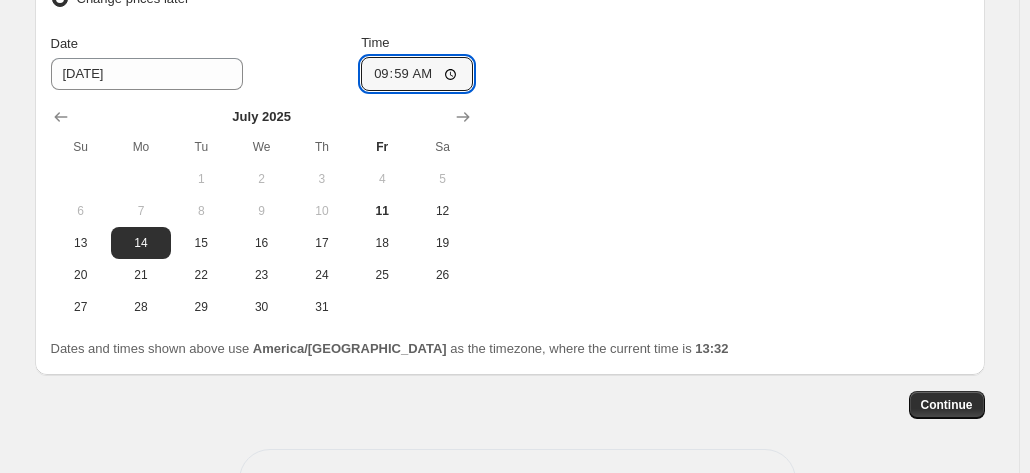 type on "09:00" 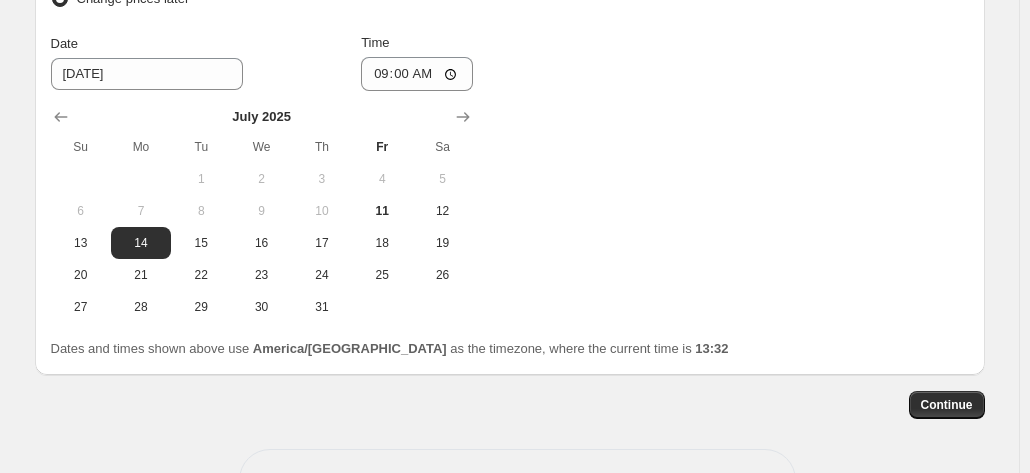 click on "Change prices now Change prices later Date [DATE] Time 09:00 [DATE] Su Mo Tu We Th Fr Sa 1 2 3 4 5 6 7 8 9 10 11 12 13 14 15 16 17 18 19 20 21 22 23 24 25 26 27 28 29 30 31 Revert to original prices later?" at bounding box center [510, 140] 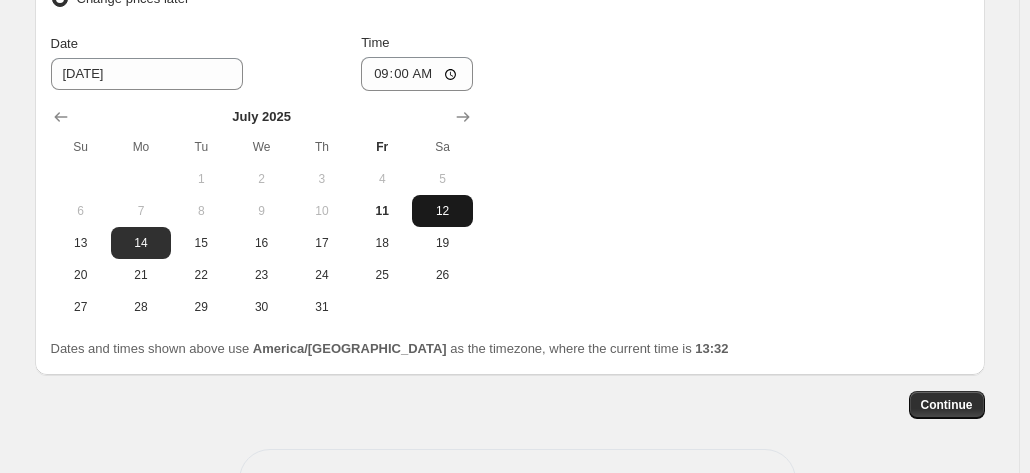 click on "12" at bounding box center (442, 211) 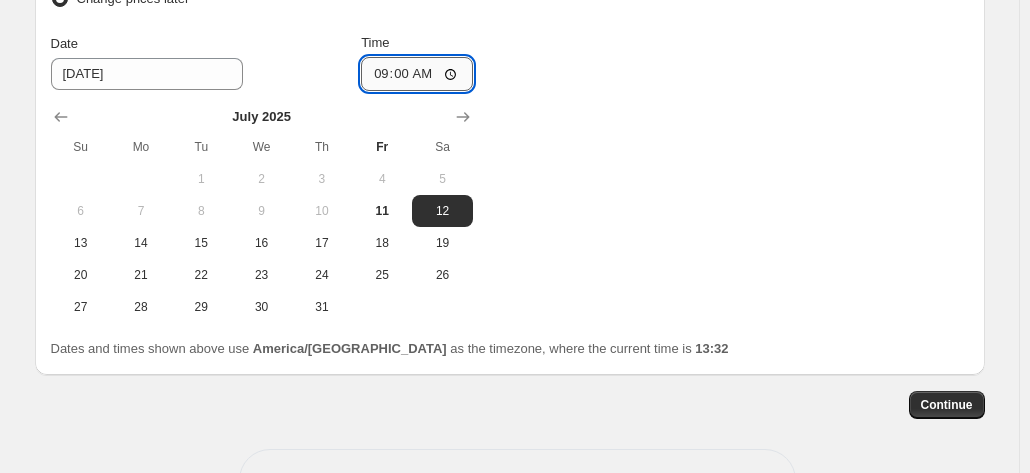 click on "09:00" at bounding box center (417, 74) 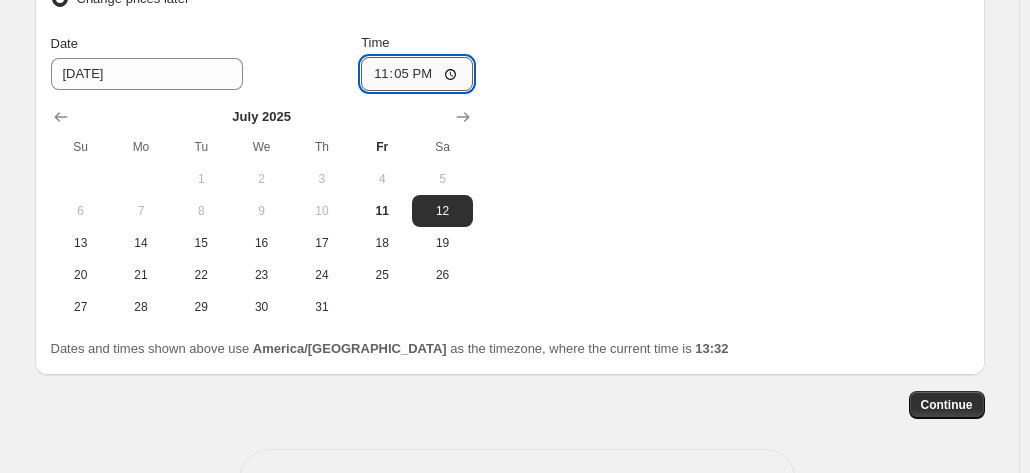 type on "23:59" 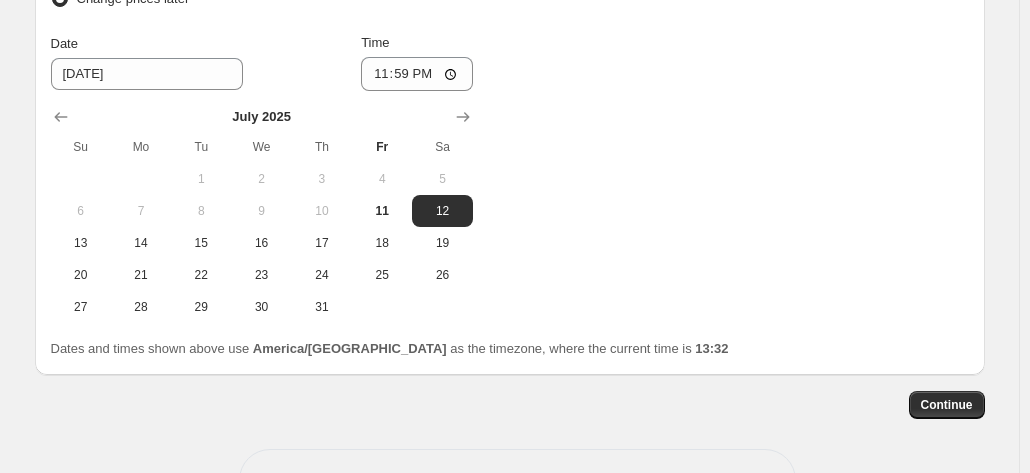 click on "Change prices now Change prices later Date [DATE] Time 23:59 [DATE] Su Mo Tu We Th Fr Sa 1 2 3 4 5 6 7 8 9 10 11 12 13 14 15 16 17 18 19 20 21 22 23 24 25 26 27 28 29 30 31 Revert to original prices later?" at bounding box center [510, 140] 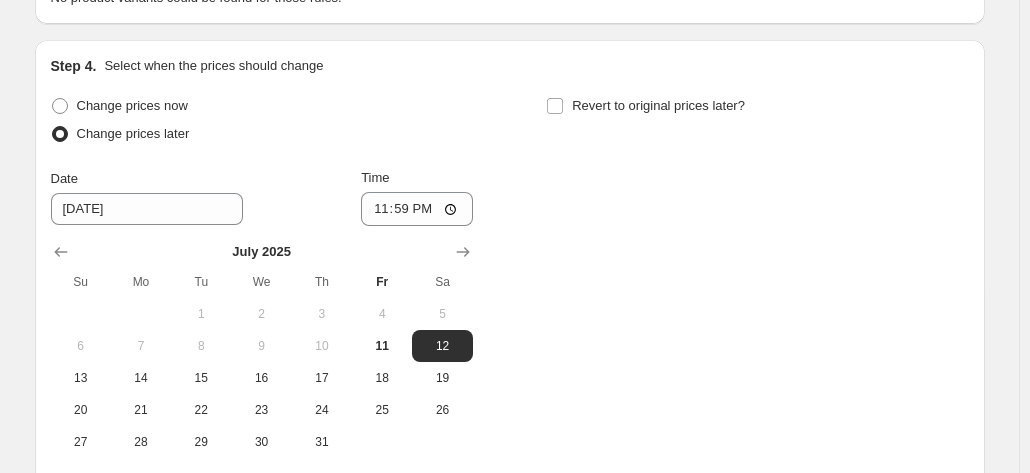 scroll, scrollTop: 797, scrollLeft: 0, axis: vertical 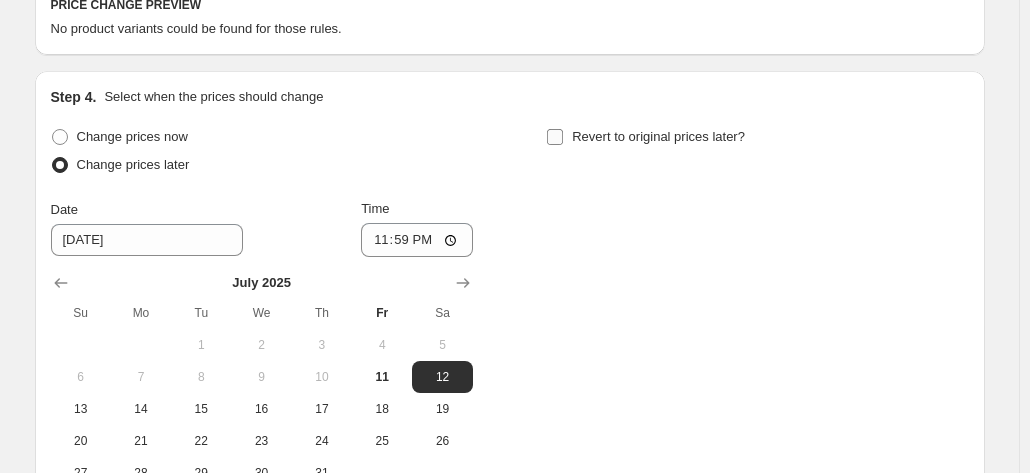 click on "Revert to original prices later?" at bounding box center (658, 136) 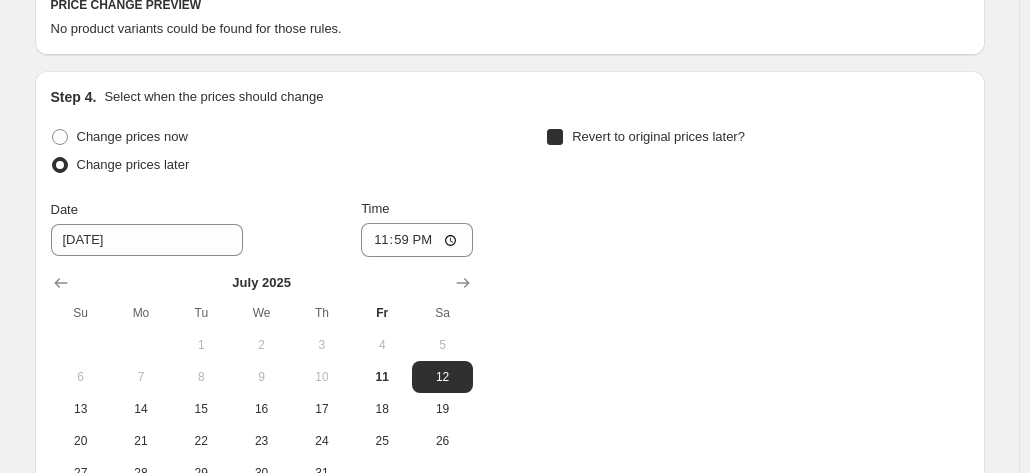 checkbox on "true" 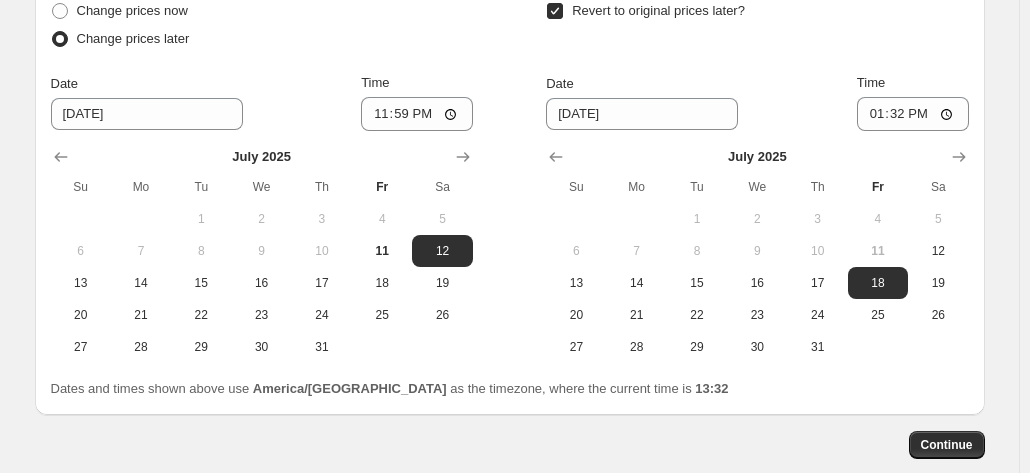 scroll, scrollTop: 950, scrollLeft: 0, axis: vertical 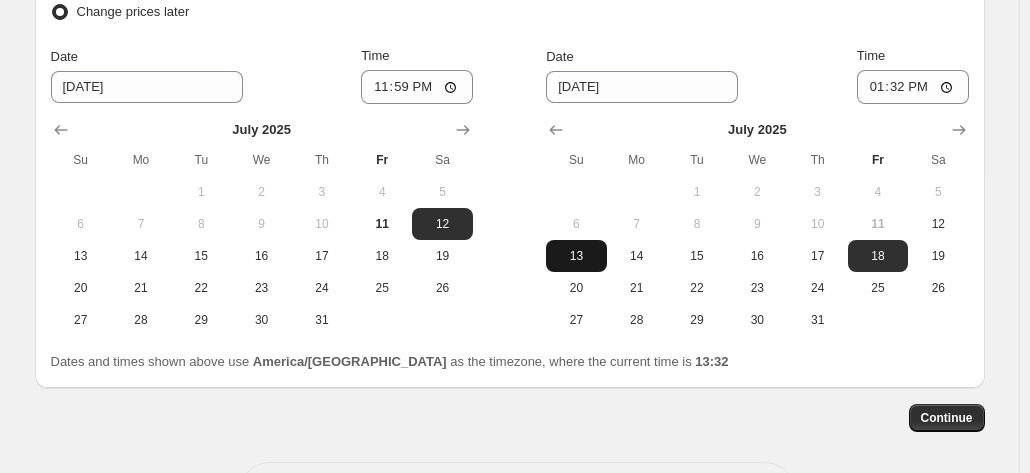 click on "13" at bounding box center (576, 256) 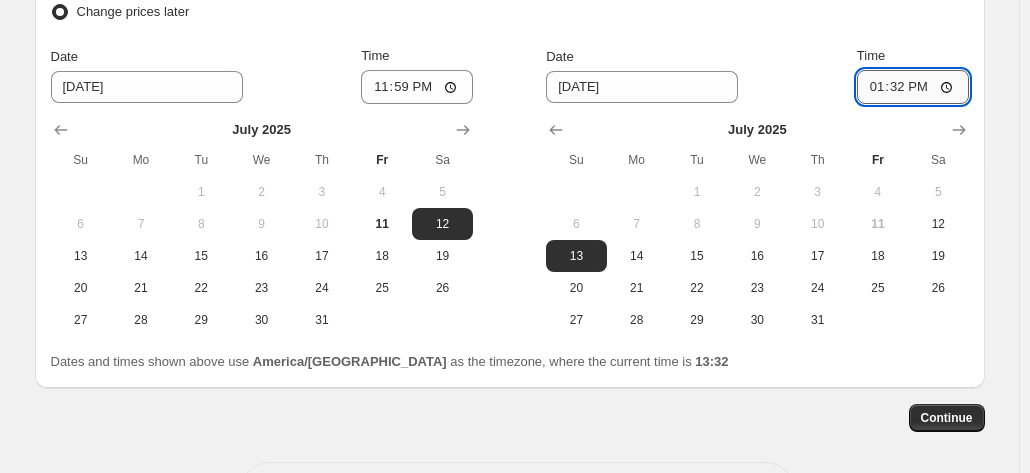 click on "13:32" at bounding box center [913, 87] 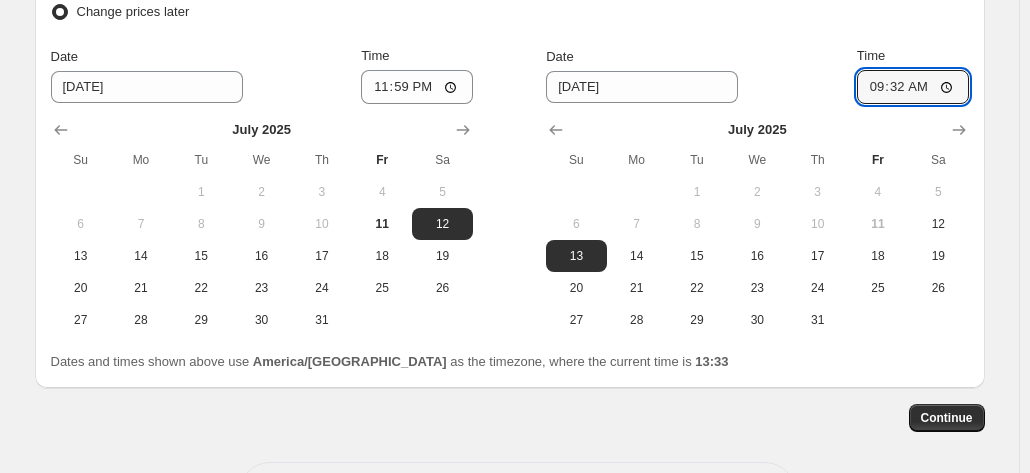 type on "09:00" 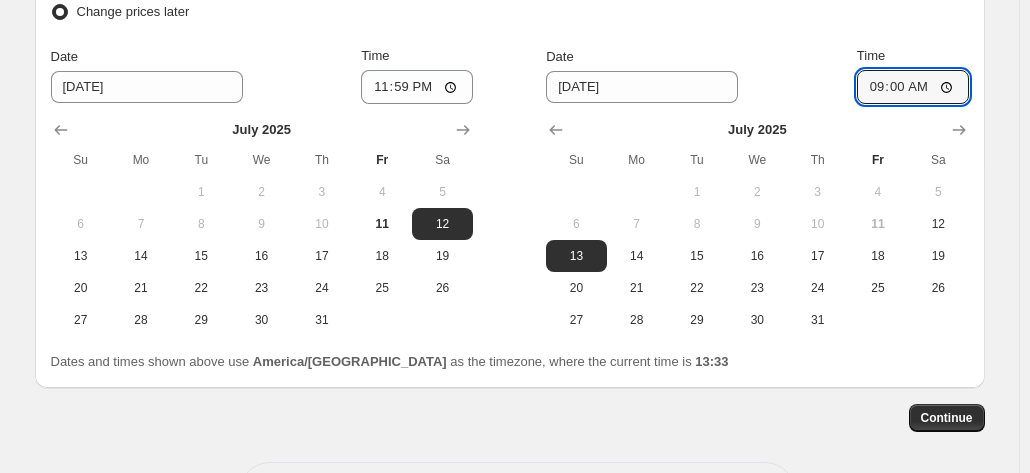 click on "Date [DATE] Time 09:00" at bounding box center (757, 75) 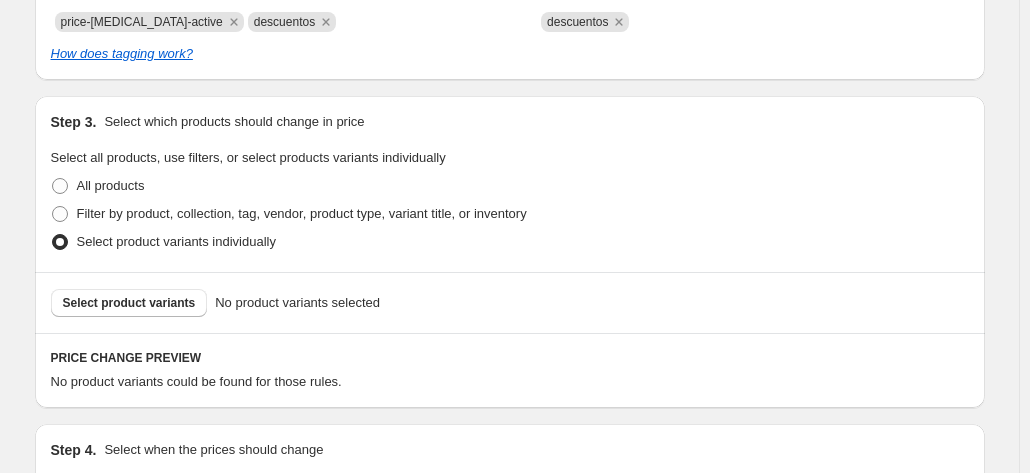 scroll, scrollTop: 518, scrollLeft: 0, axis: vertical 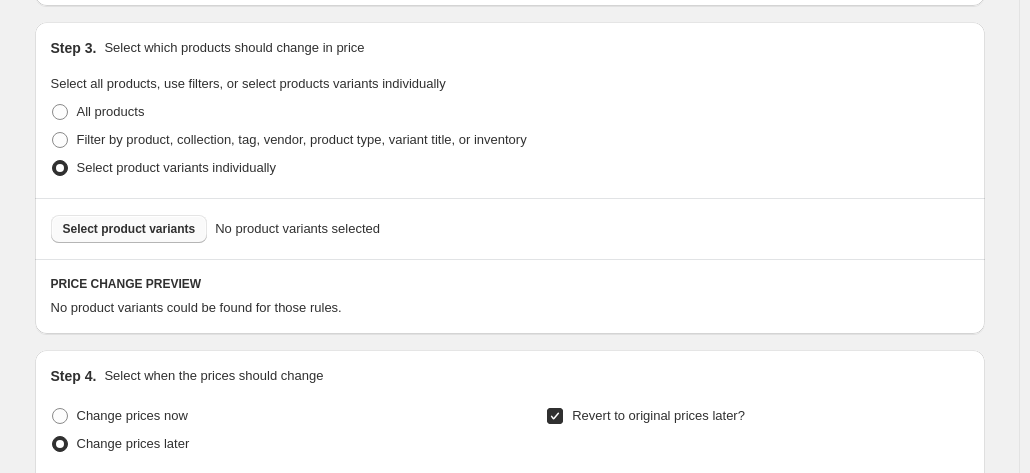 click on "Select product variants" at bounding box center (129, 229) 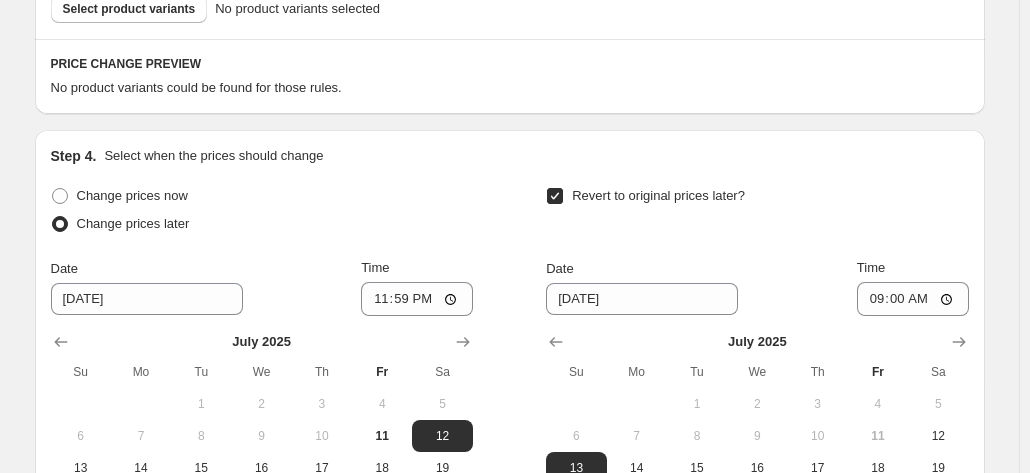 scroll, scrollTop: 1030, scrollLeft: 0, axis: vertical 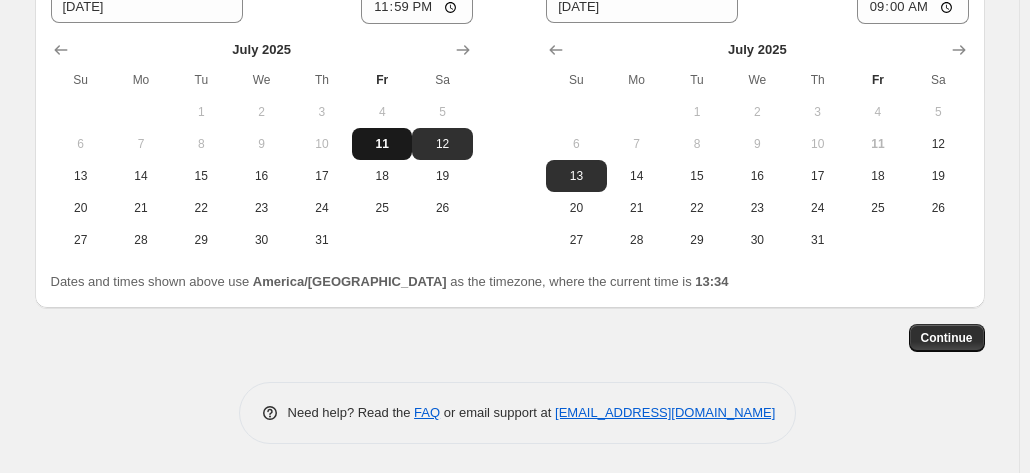 click on "11" at bounding box center (382, 144) 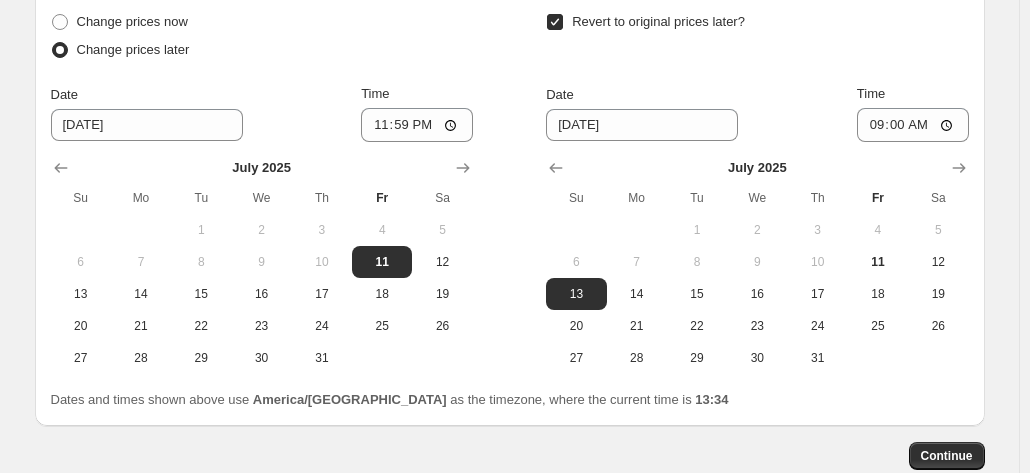 scroll, scrollTop: 906, scrollLeft: 0, axis: vertical 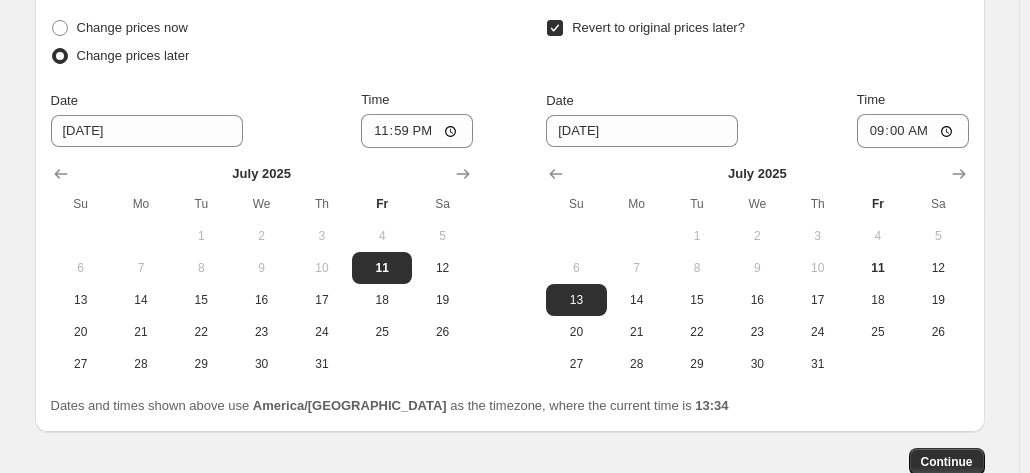 click on "Revert to original prices later?" at bounding box center (757, 44) 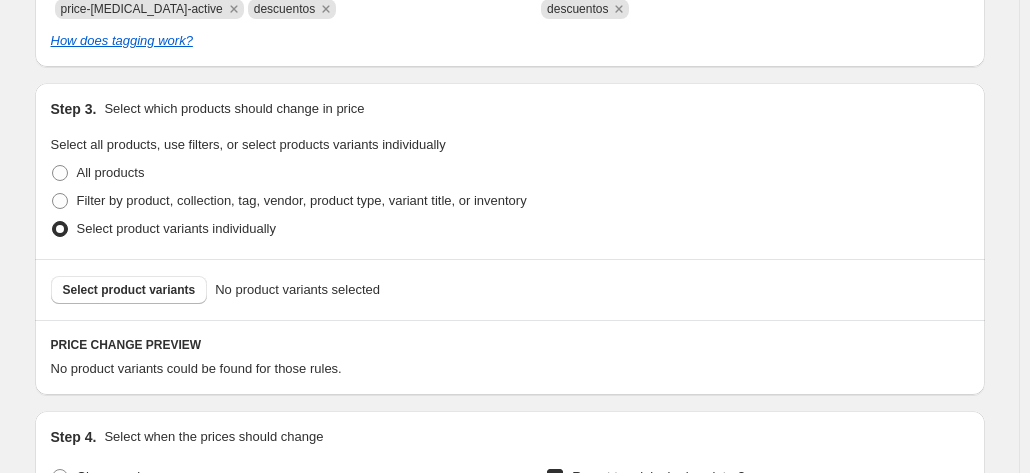 scroll, scrollTop: 459, scrollLeft: 0, axis: vertical 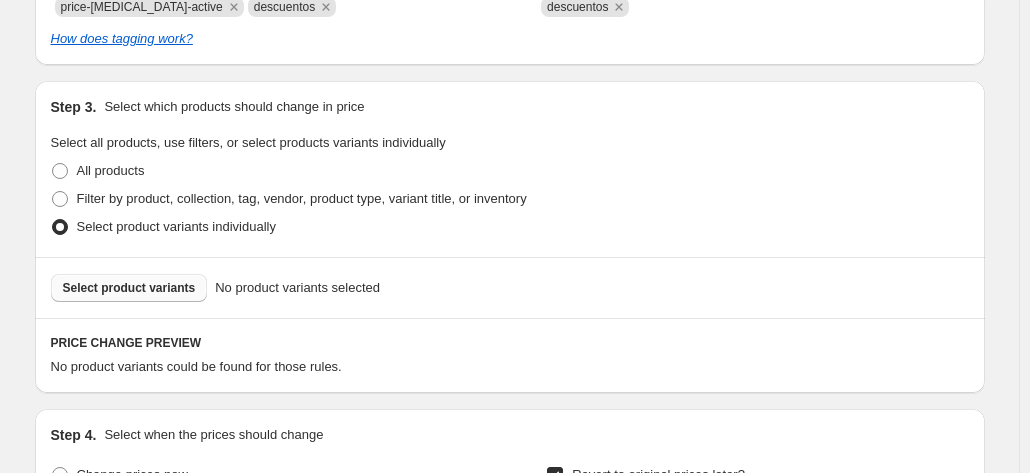 click on "Select product variants" at bounding box center [129, 288] 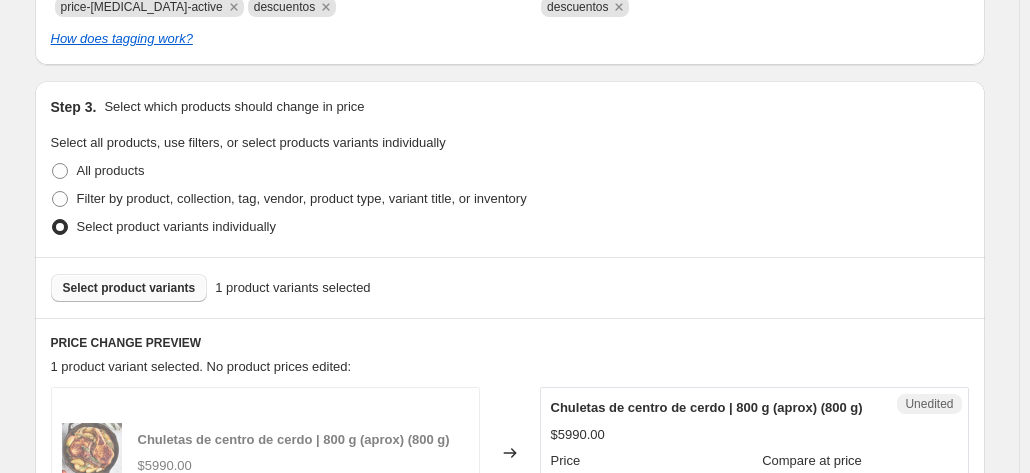 click on "Select product variants" at bounding box center [129, 288] 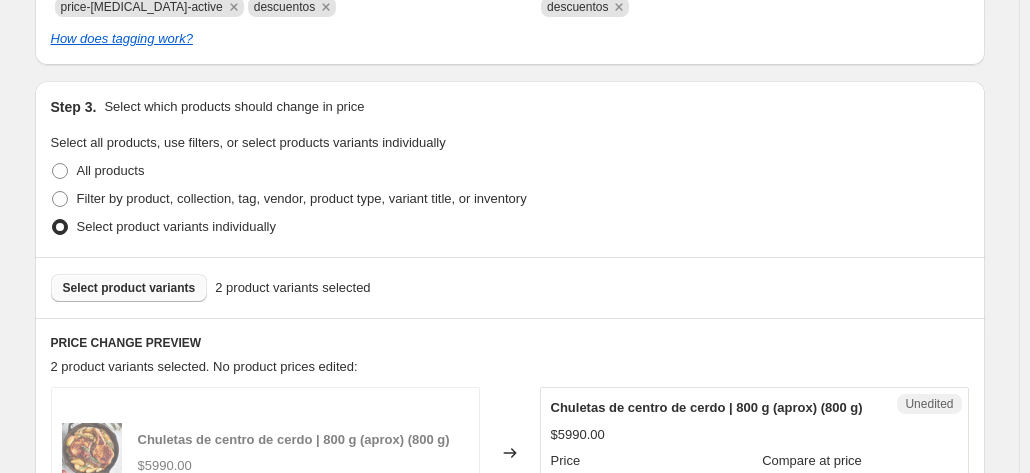click on "Select product variants" at bounding box center (129, 288) 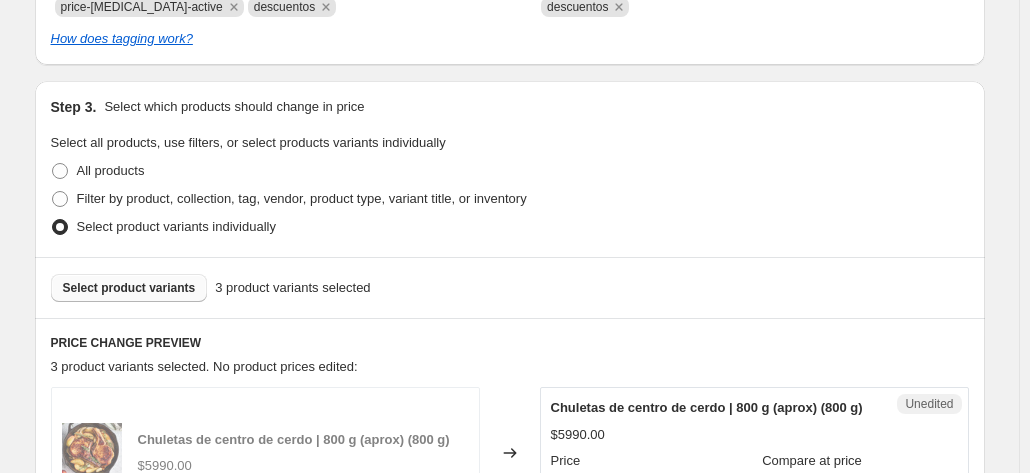 click on "Select product variants" at bounding box center [129, 288] 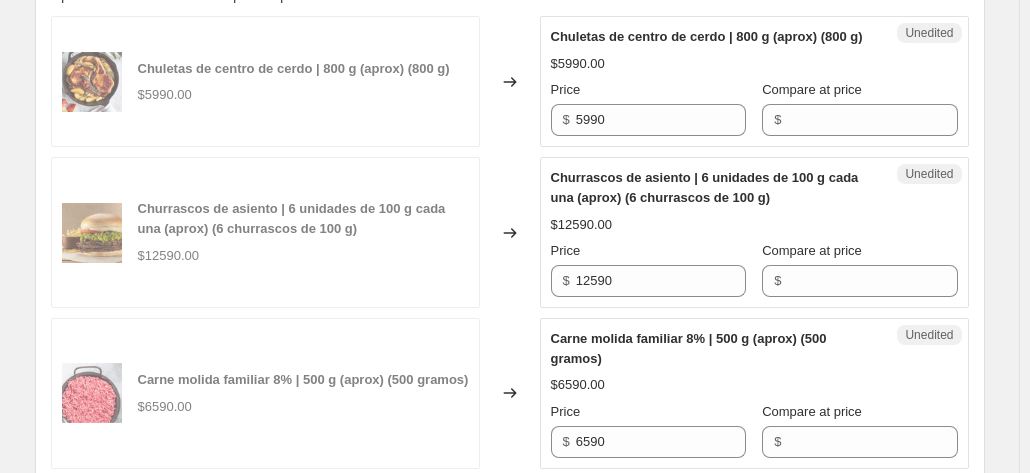 scroll, scrollTop: 772, scrollLeft: 0, axis: vertical 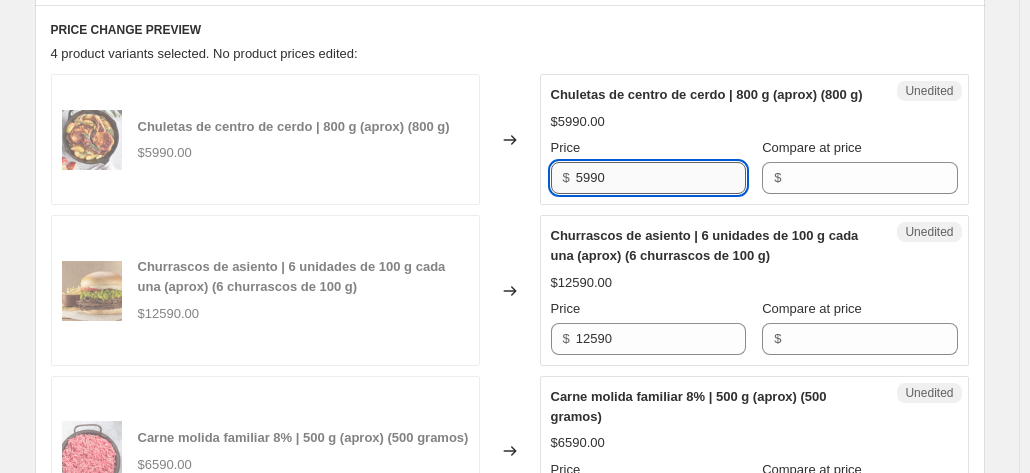 click on "5990" at bounding box center [661, 178] 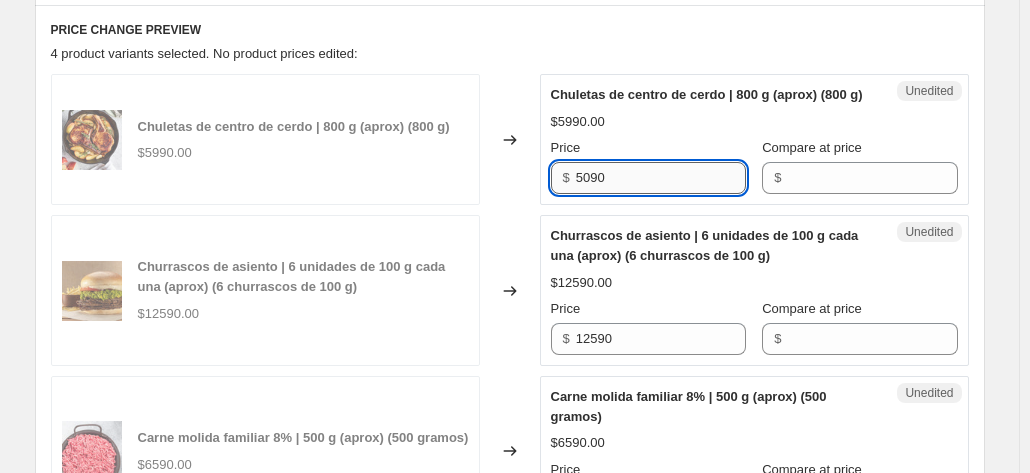 type on "5090" 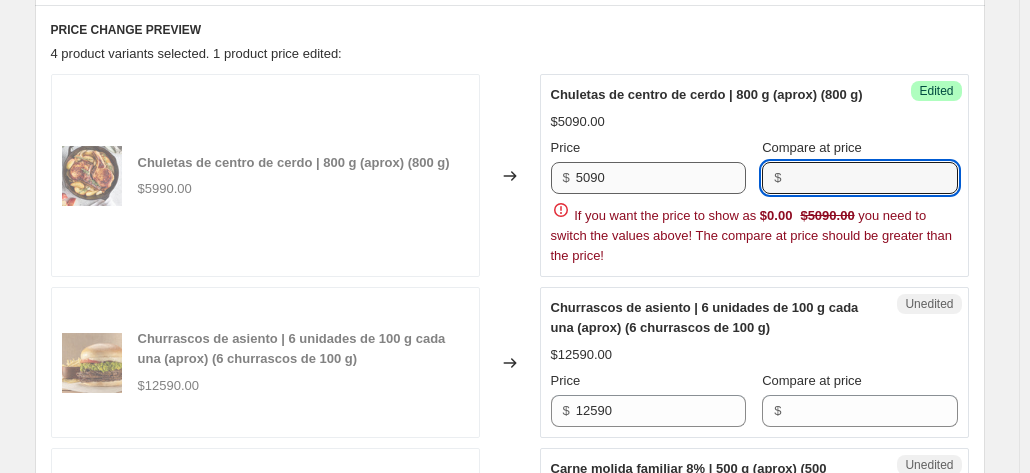 paste on "5990" 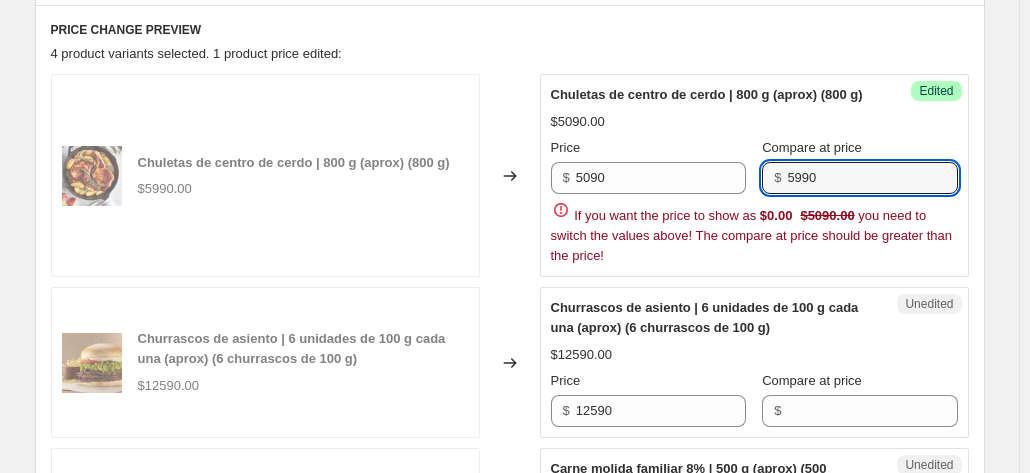 type on "5990" 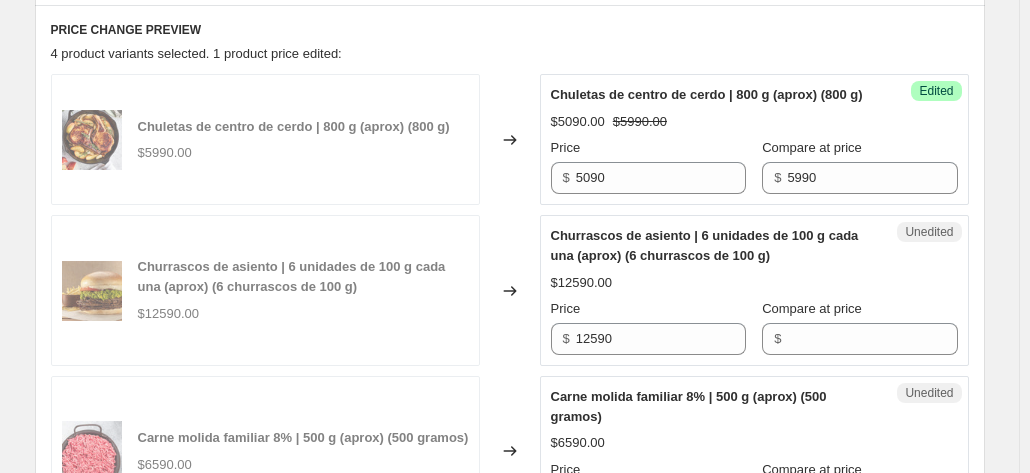 click on "Chuletas de centro de cerdo  |  800 g (aprox) (800 g) $5990.00 Changed to Success Edited Chuletas de centro de cerdo  |  800 g (aprox) (800 g) $5090.00 $5990.00 Price $ 5090 Compare at price $ 5990 Churrascos de asiento  |  6 unidades de 100 g cada una (aprox) (6 churrascos de 100 g) $12590.00 Changed to Unedited Churrascos de asiento  |  6 unidades de 100 g cada una (aprox) (6 churrascos de 100 g) $12590.00 Price $ 12590 Compare at price $ Carne molida familiar 8%  |  500 g (aprox) (500 gramos) $6590.00 Changed to Unedited Carne molida familiar 8%  |  500 g (aprox) (500 gramos) $6590.00 Price $ 6590 Compare at price $ Hamburguesas artesanales 100% carne (6 unidades de 115 gramos c/u) $9490.00 Changed to Unedited Hamburguesas artesanales 100% carne (6 unidades de 115 gramos c/u) $9490.00 Price $ 9490 Compare at price $" at bounding box center [510, 380] 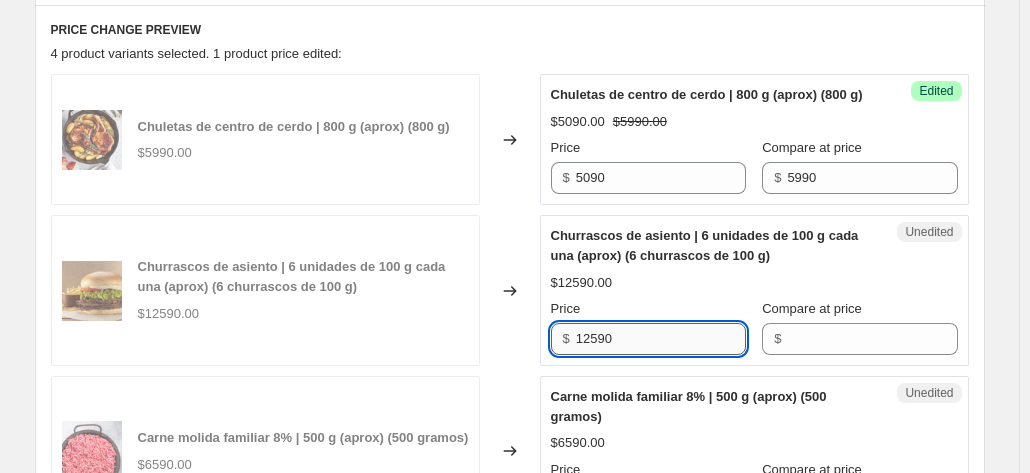click on "12590" at bounding box center [661, 339] 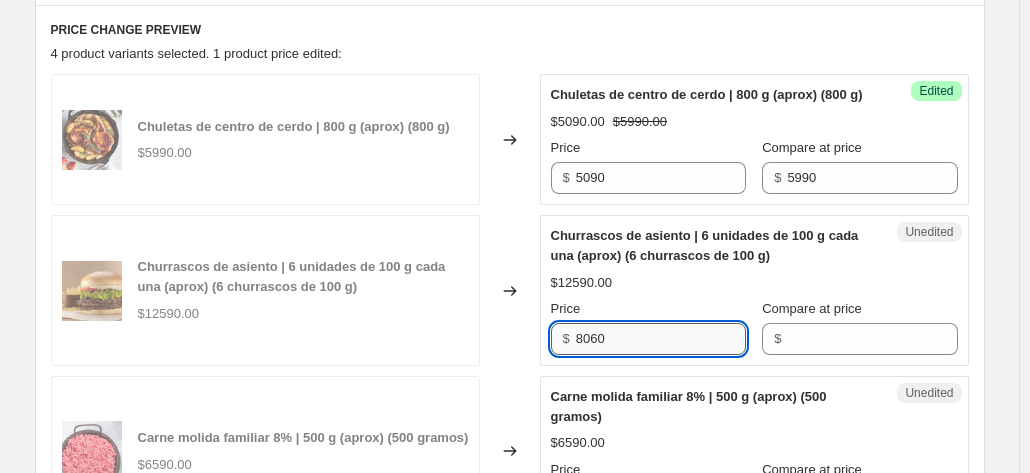 type on "8060" 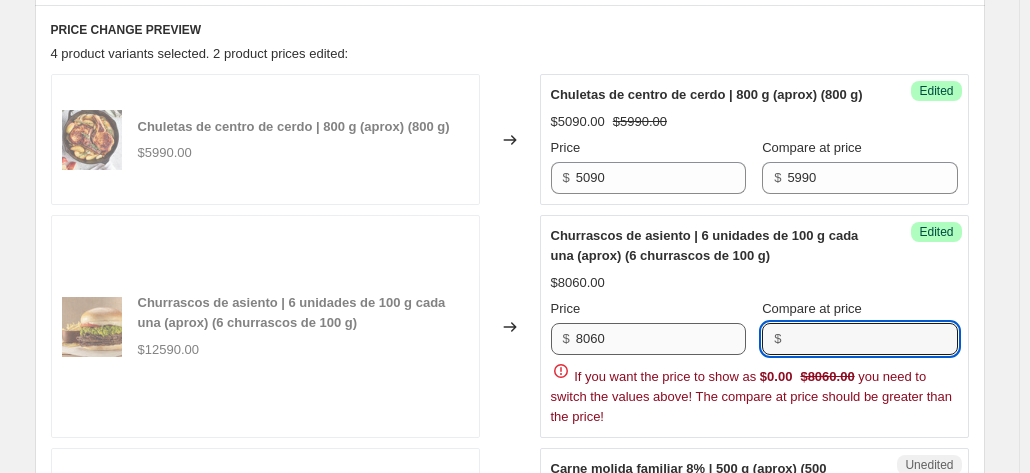 paste on "12590" 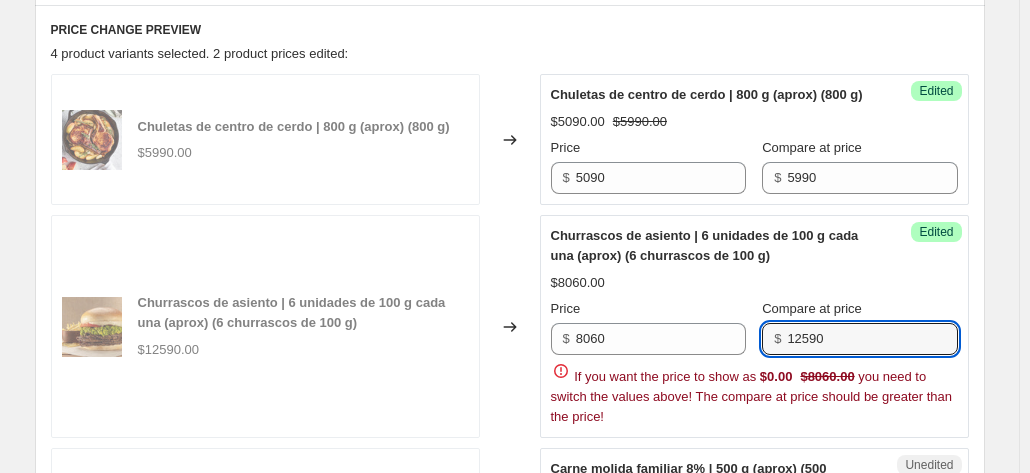 type on "12590" 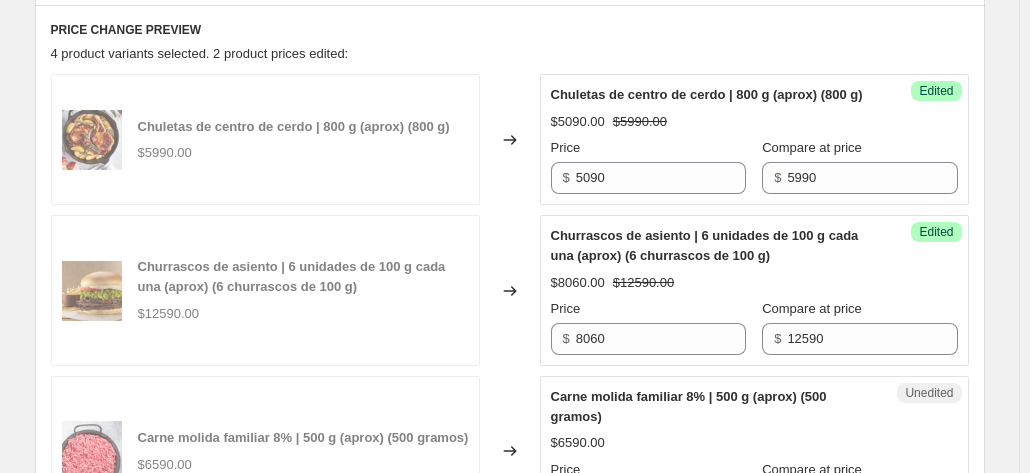 click on "Changed to" at bounding box center [510, 290] 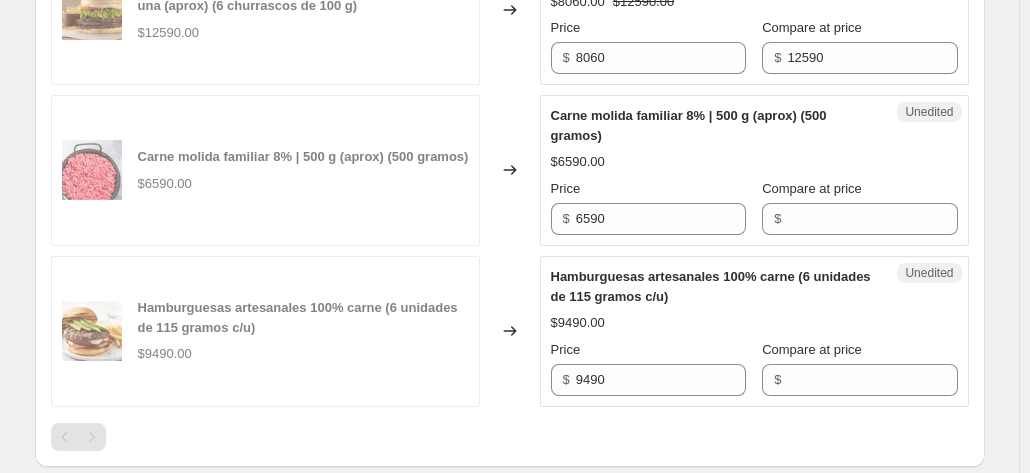scroll, scrollTop: 1056, scrollLeft: 0, axis: vertical 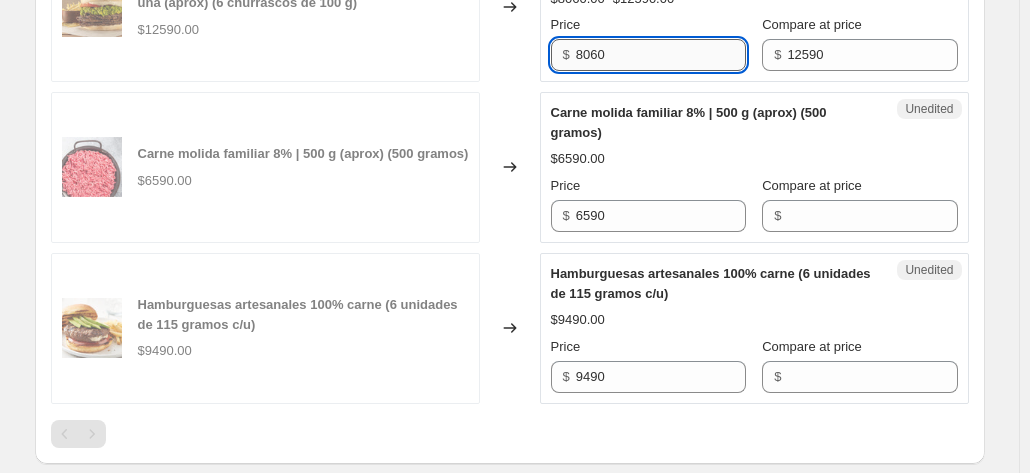 click on "8060" at bounding box center (661, 55) 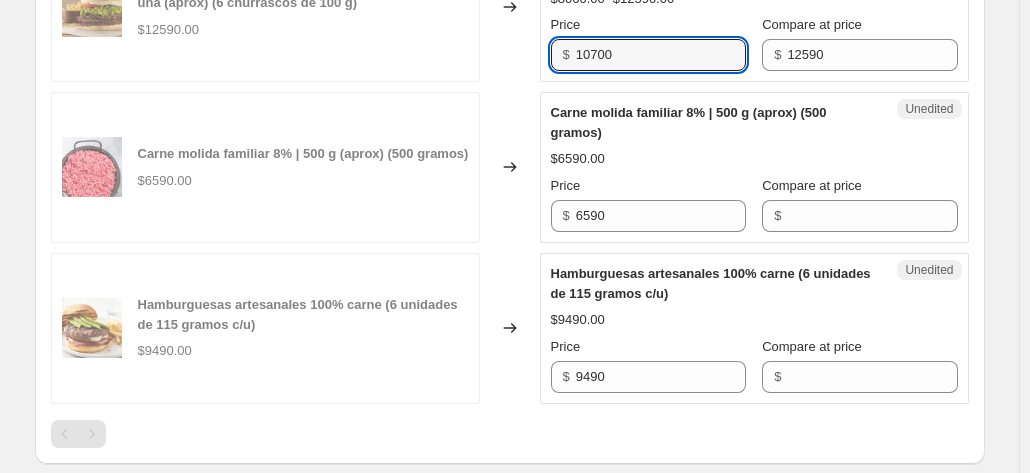 type on "10700" 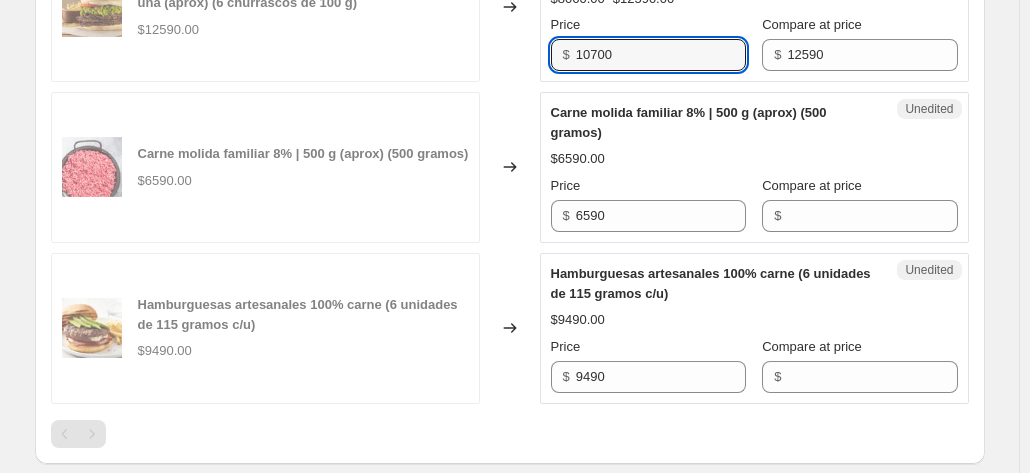 click on "Changed to" at bounding box center [510, 167] 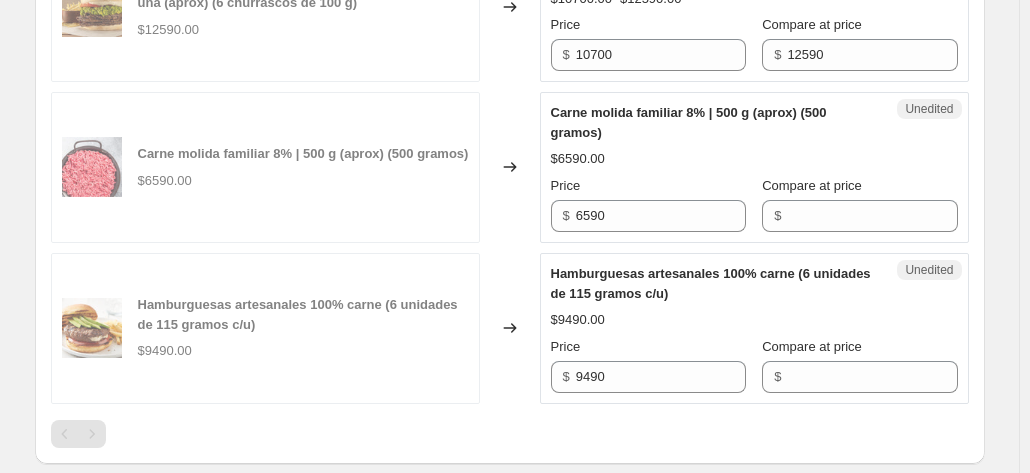 click on "Unedited Hamburguesas artesanales 100% carne (6 unidades de 115 gramos c/u) $9490.00 Price $ 9490 Compare at price $" at bounding box center [754, 328] 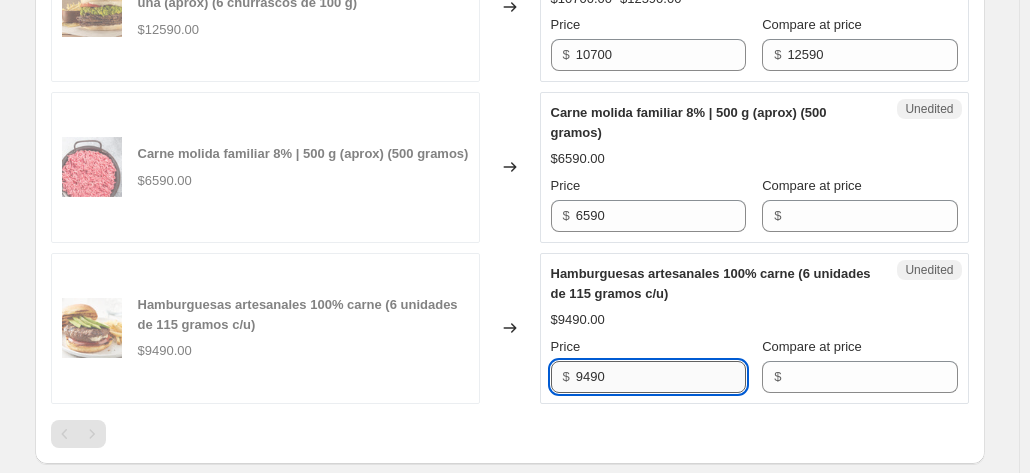 click on "9490" at bounding box center [661, 377] 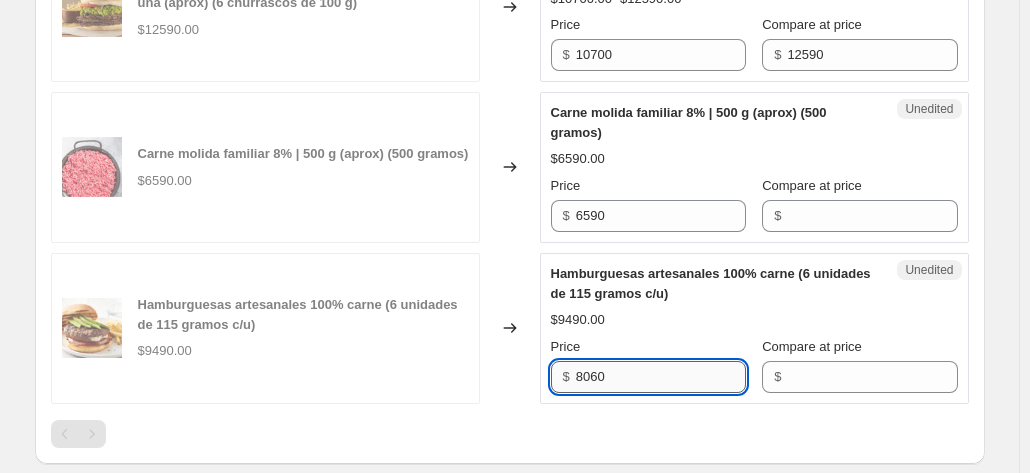 type on "8060" 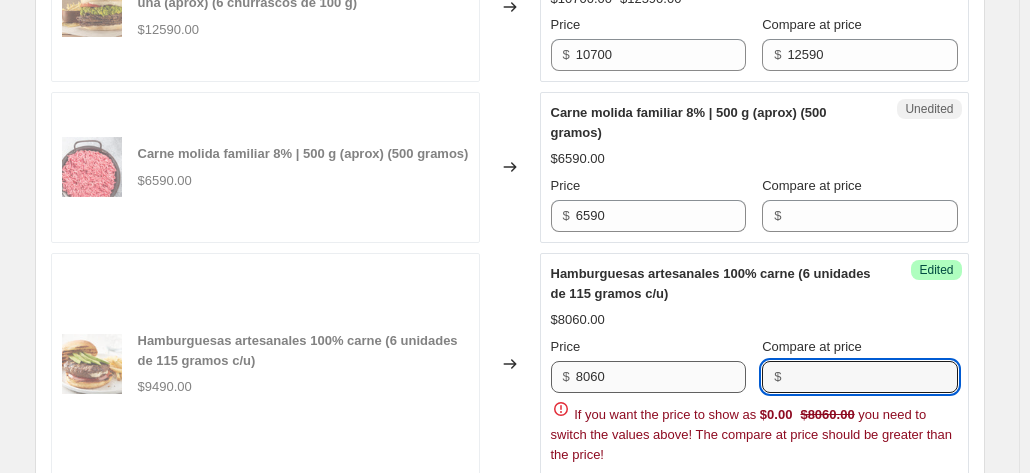 paste on "9490" 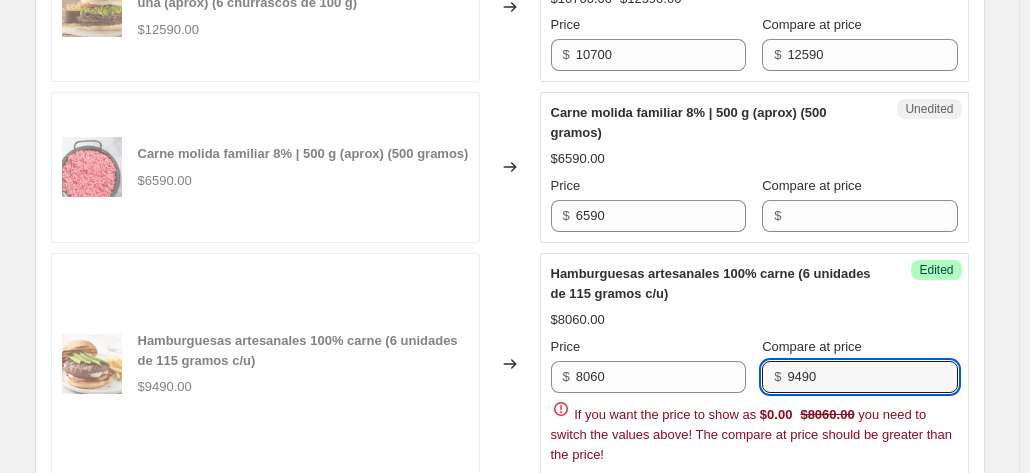type on "9490" 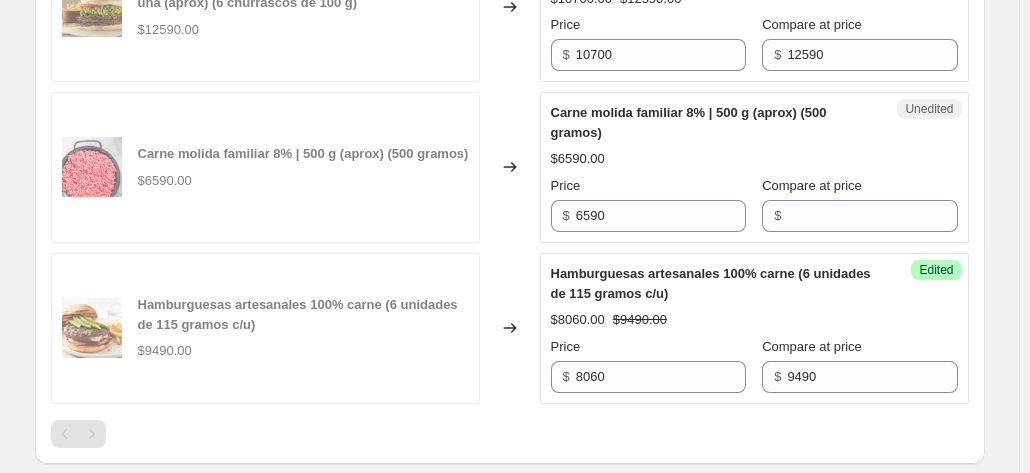click on "Changed to" at bounding box center (510, 328) 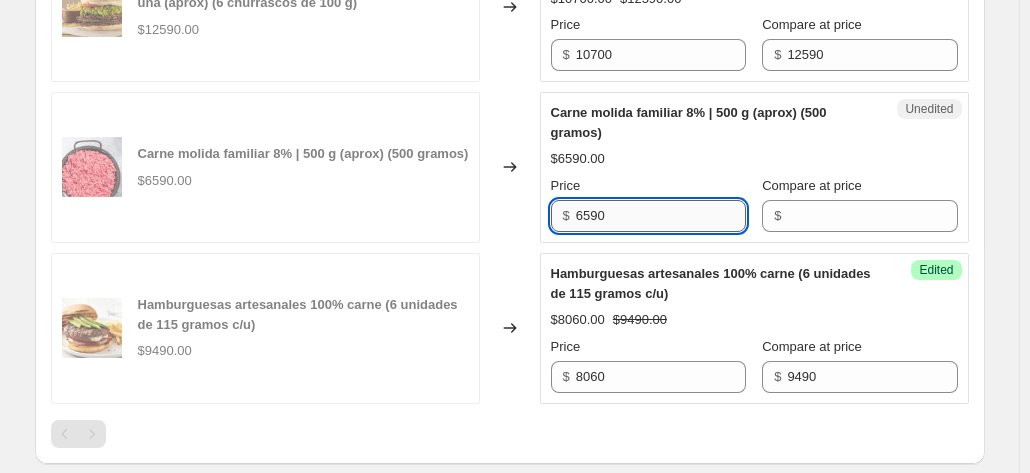 click on "6590" at bounding box center (661, 216) 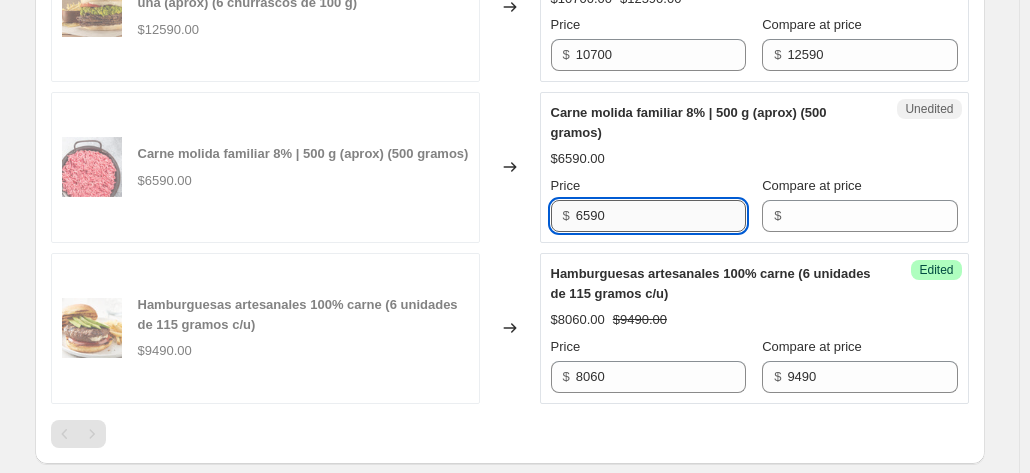 click on "6590" at bounding box center [661, 216] 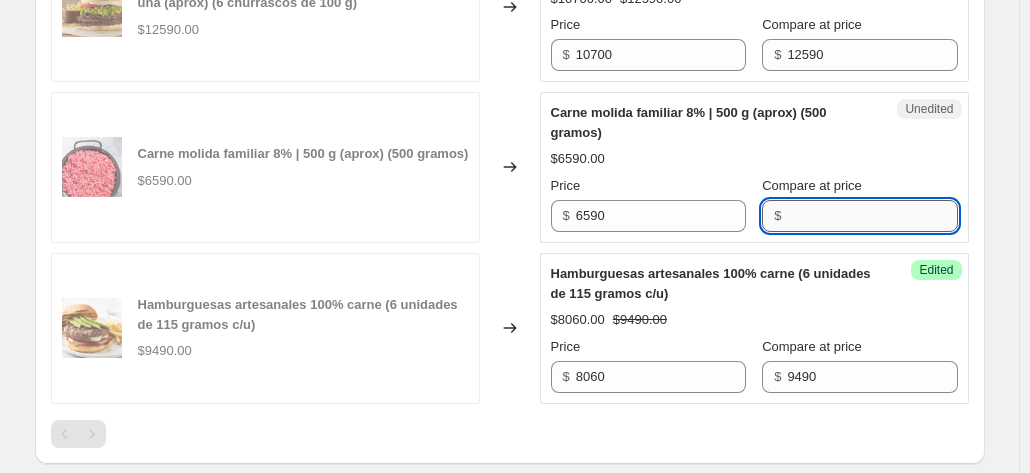 click on "Compare at price" at bounding box center (872, 216) 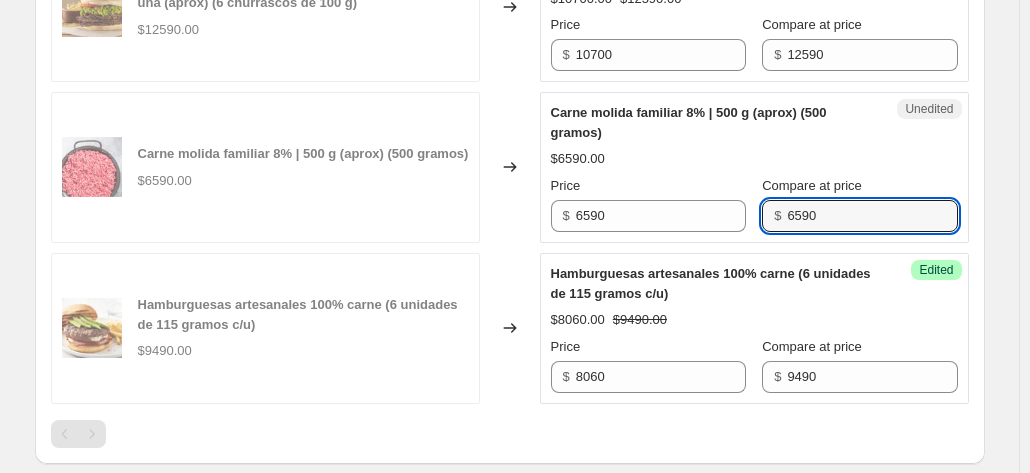 type on "6590" 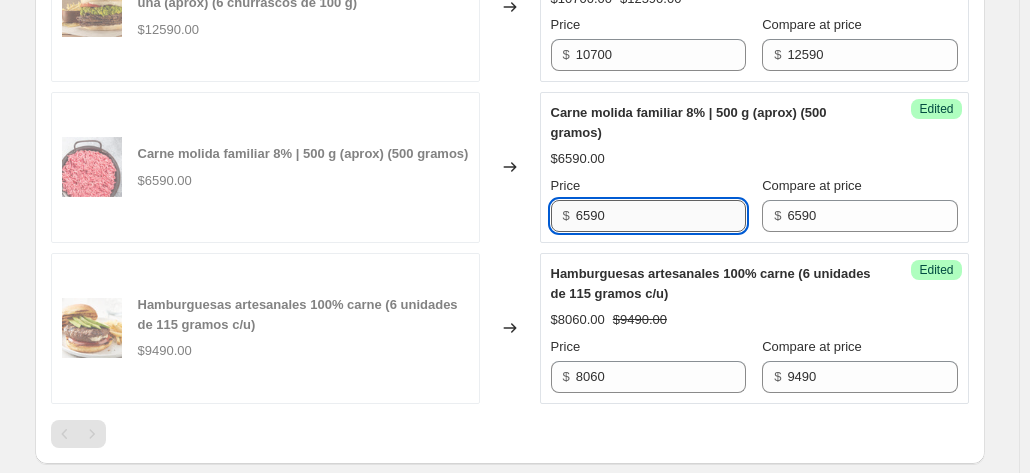click on "6590" at bounding box center (661, 216) 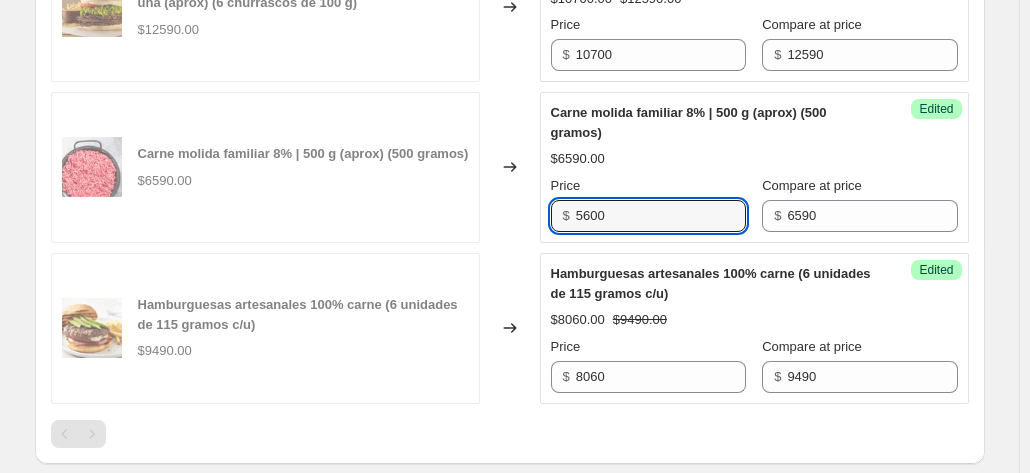type on "5600" 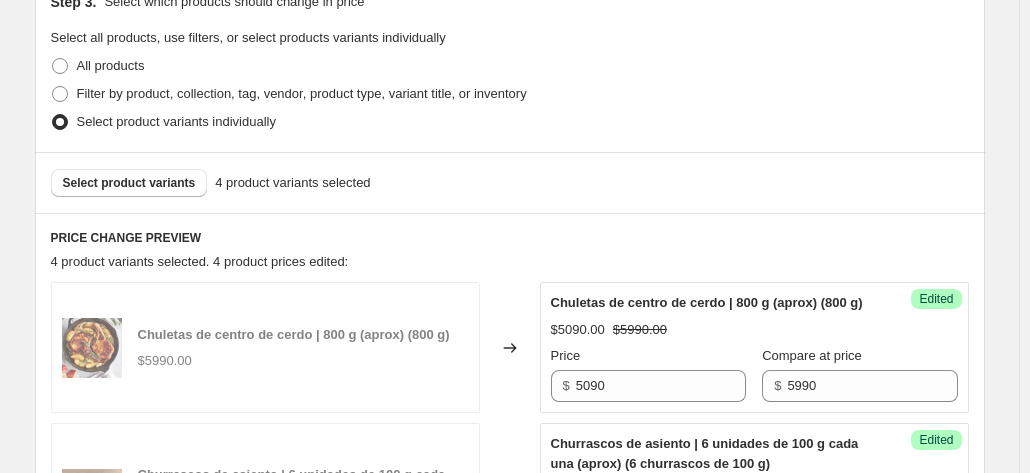 scroll, scrollTop: 529, scrollLeft: 0, axis: vertical 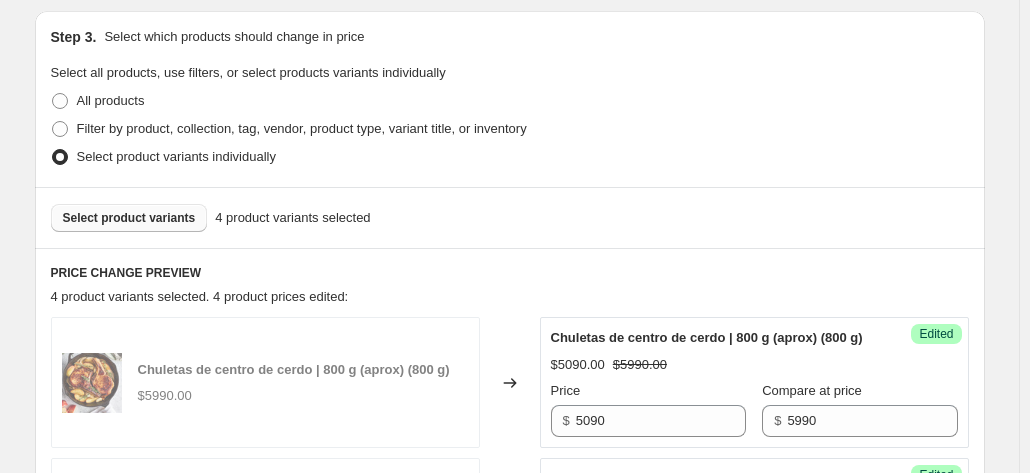 click on "Select product variants" at bounding box center (129, 218) 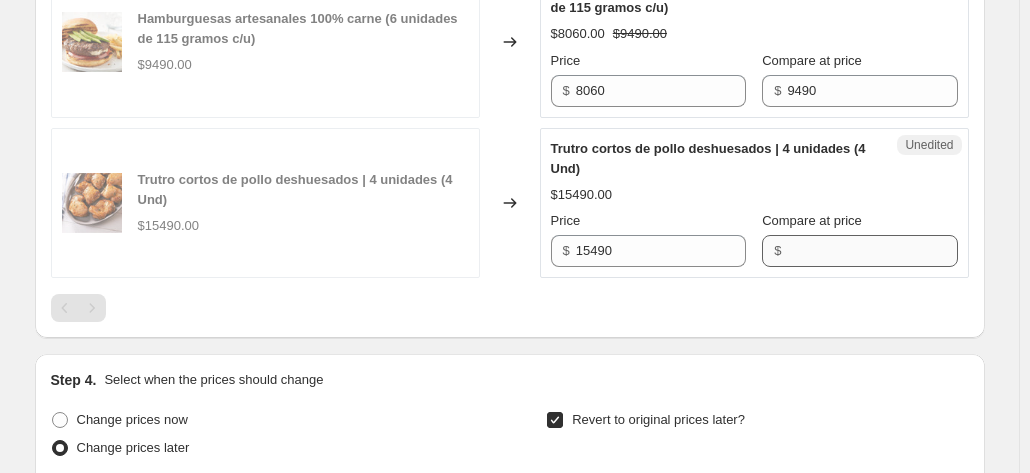 scroll, scrollTop: 1346, scrollLeft: 0, axis: vertical 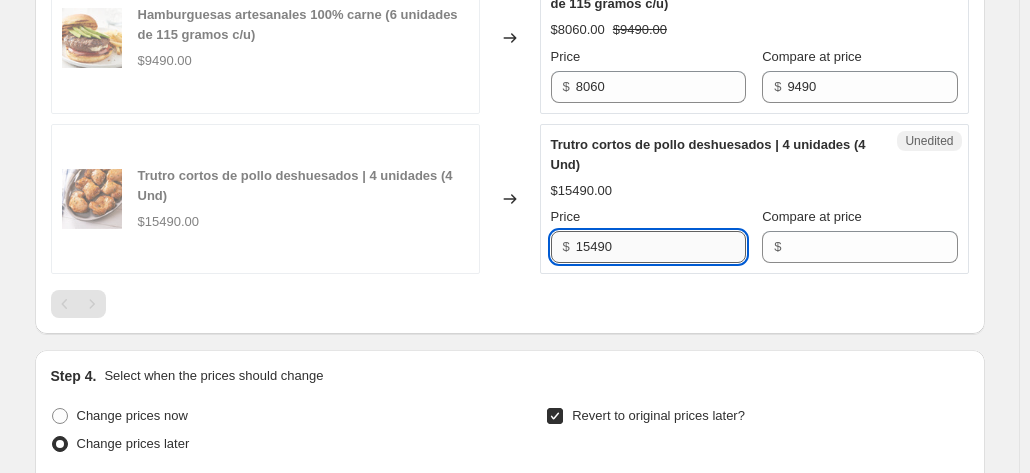 click on "15490" at bounding box center [661, 247] 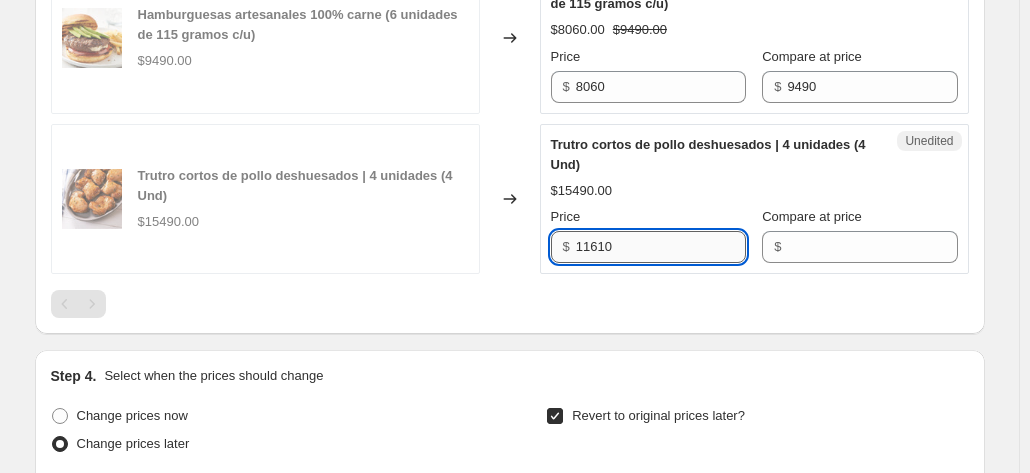 type on "11610" 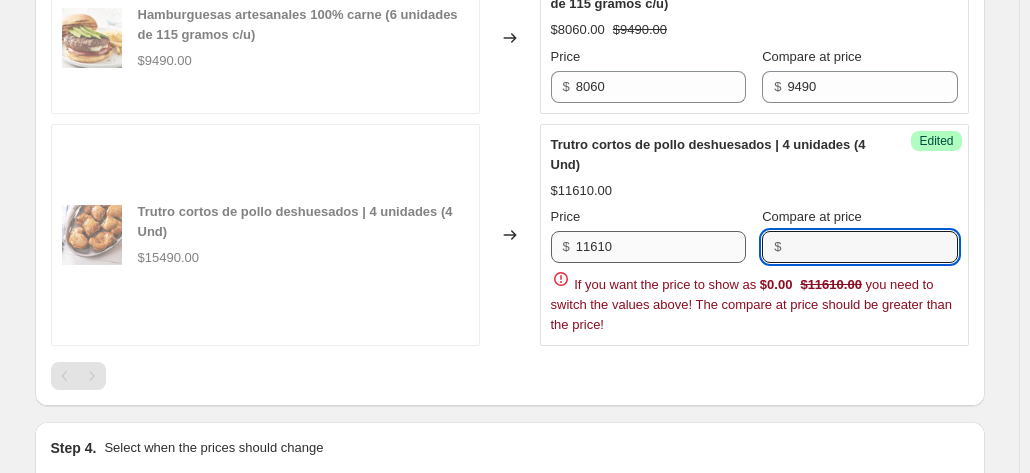 paste on "15490" 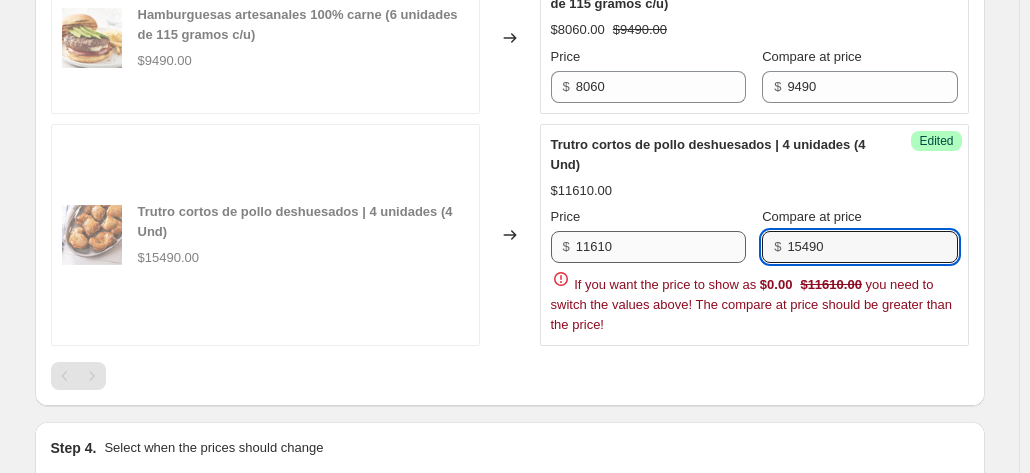 type on "15490" 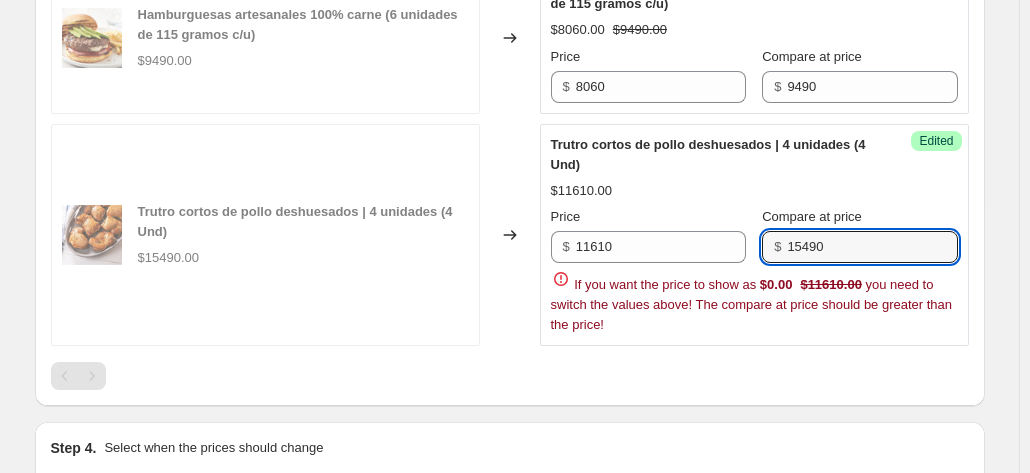 click on "Chuletas de centro de cerdo  |  800 g (aprox) (800 g) $5990.00 Changed to Success Edited Chuletas de centro de cerdo  |  800 g (aprox) (800 g) $5090.00 $5990.00 Price $ 5090 Compare at price $ 5990 Churrascos de asiento  |  6 unidades de 100 g cada una (aprox) (6 churrascos de 100 g) $12590.00 Changed to Success Edited Churrascos de asiento  |  6 unidades de 100 g cada una (aprox) (6 churrascos de 100 g) $10700.00 $12590.00 Price $ 10700 Compare at price $ 12590 Carne molida familiar 8%  |  500 g (aprox) (500 gramos) $6590.00 Changed to Success Edited Carne molida familiar 8%  |  500 g (aprox) (500 gramos) $5600.00 $6590.00 Price $ 5600 Compare at price $ 6590 Hamburguesas artesanales 100% carne (6 unidades de 115 gramos c/u) $9490.00 Changed to Success Edited Hamburguesas artesanales 100% carne (6 unidades de 115 gramos c/u) $8060.00 $9490.00 Price $ 8060 Compare at price $ 9490 Trutro cortos de pollo deshuesados | 4 unidades (4 Und) $15490.00 Changed to Success Edited $11610.00 Price $ 11610 $ 15490" at bounding box center (510, -55) 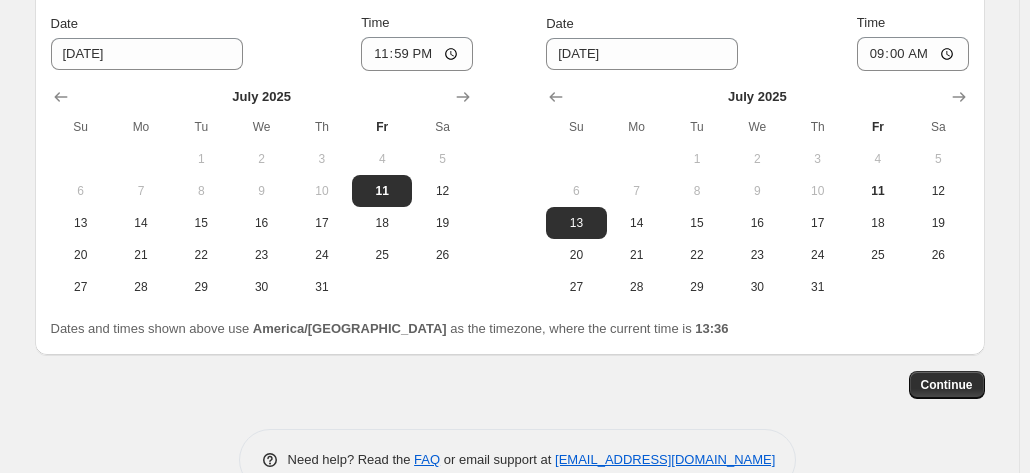 scroll, scrollTop: 1822, scrollLeft: 0, axis: vertical 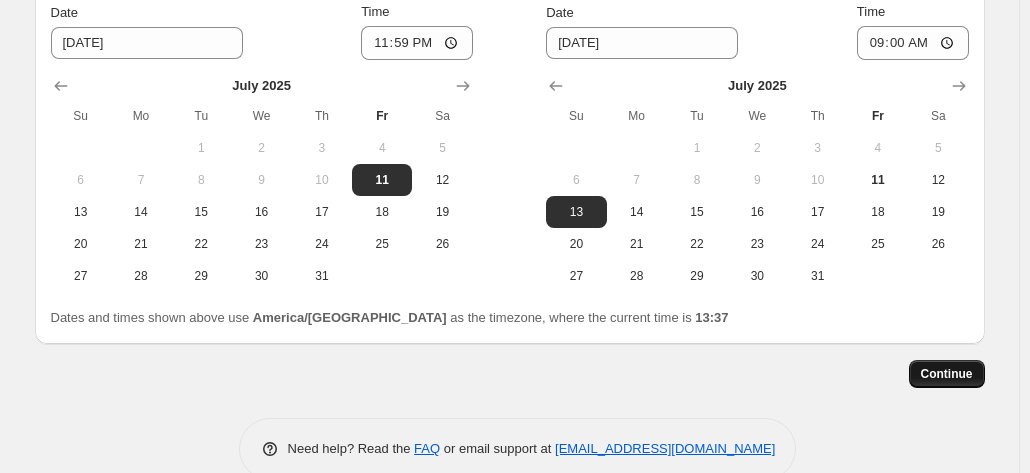 click on "Continue" at bounding box center [947, 374] 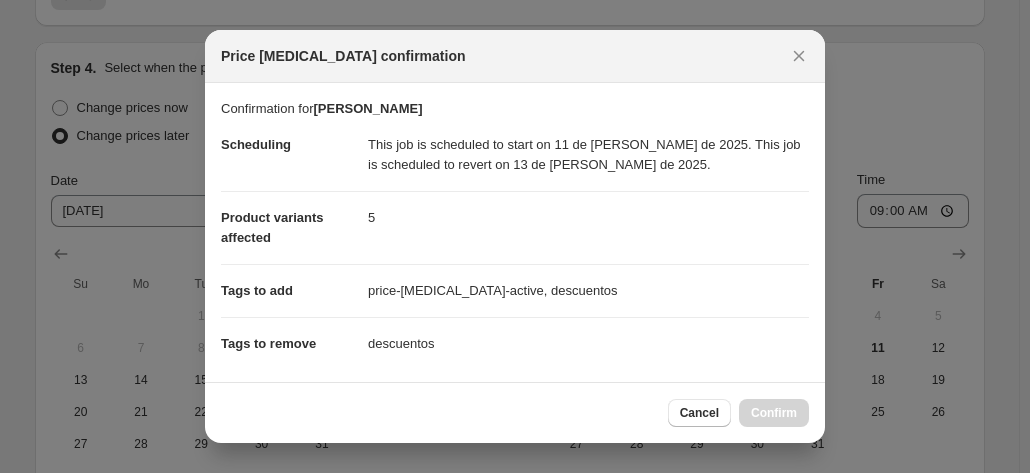 scroll, scrollTop: 0, scrollLeft: 0, axis: both 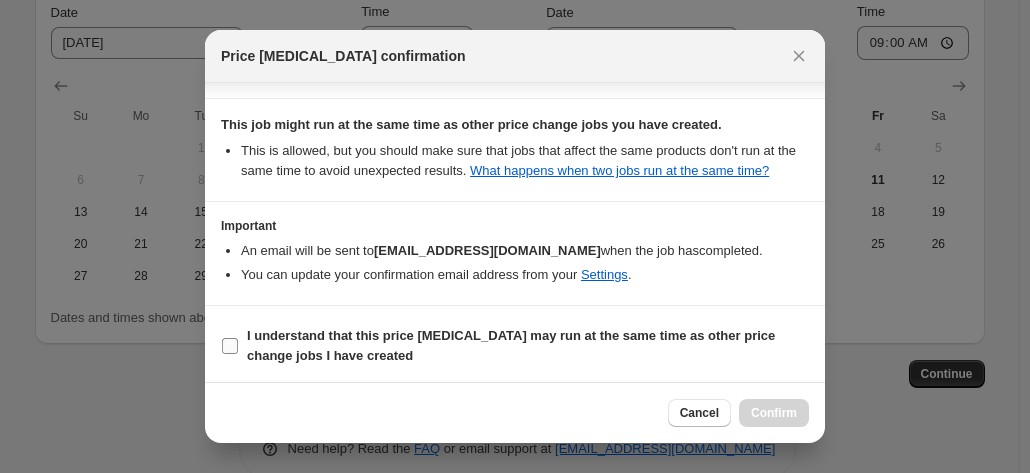 click on "I understand that this price [MEDICAL_DATA] may run at the same time as other price change jobs I have created" at bounding box center (511, 345) 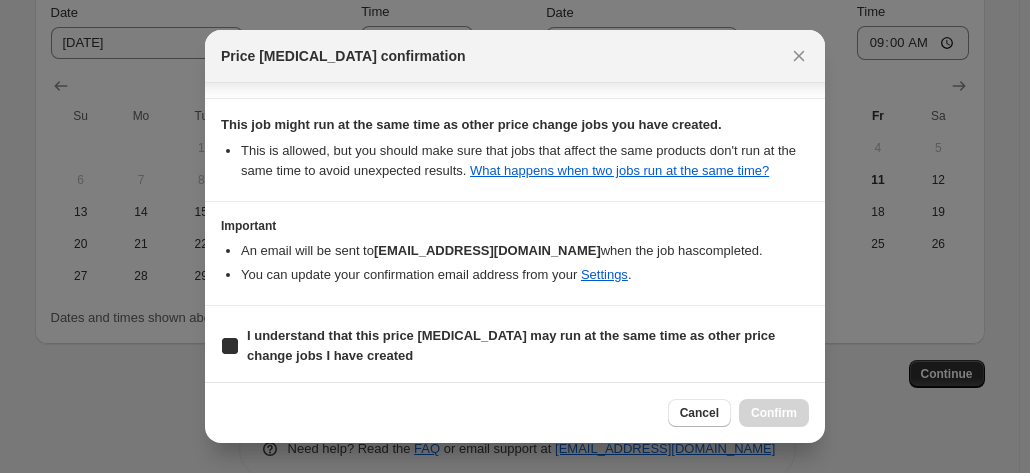 checkbox on "true" 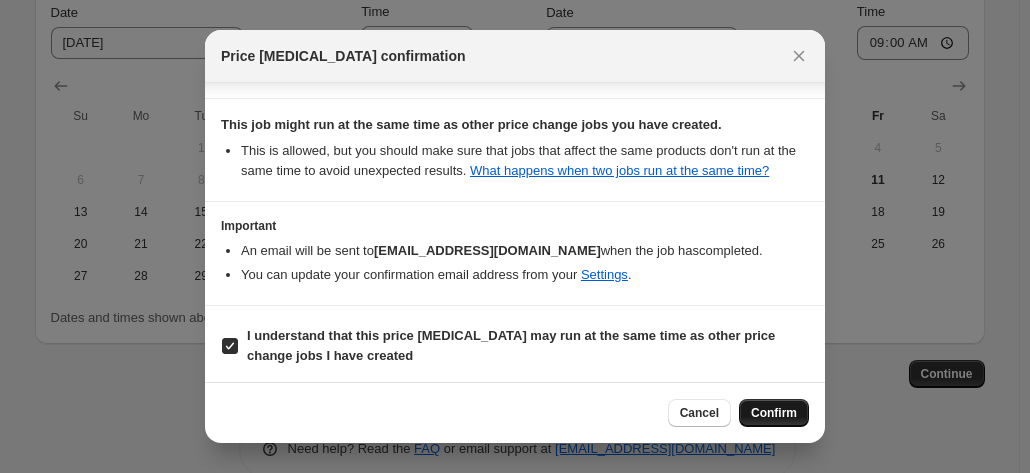 click on "Confirm" at bounding box center (774, 413) 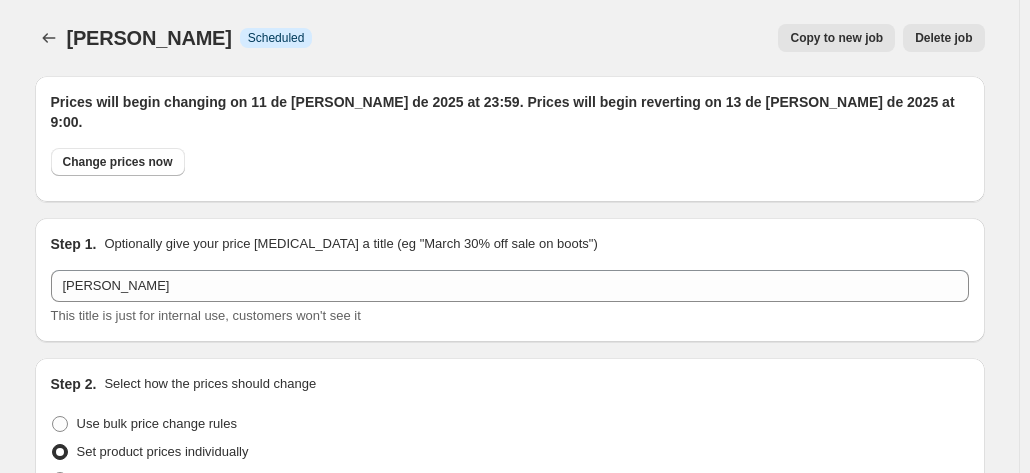 scroll, scrollTop: 1822, scrollLeft: 0, axis: vertical 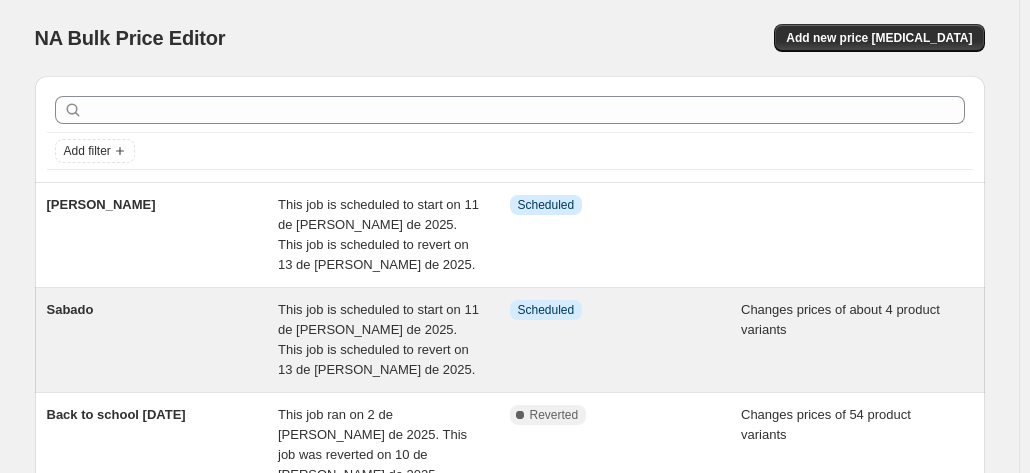 click on "Sabado" at bounding box center [163, 340] 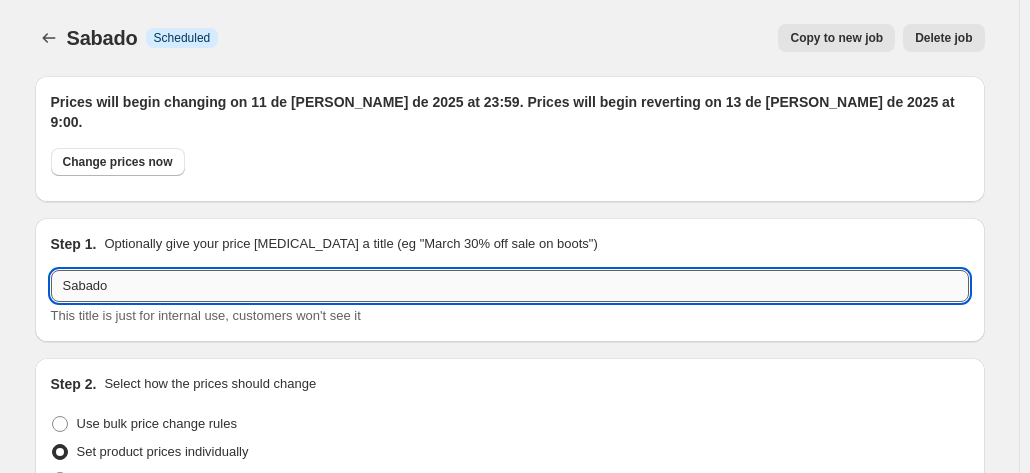click on "Sabado" at bounding box center [510, 286] 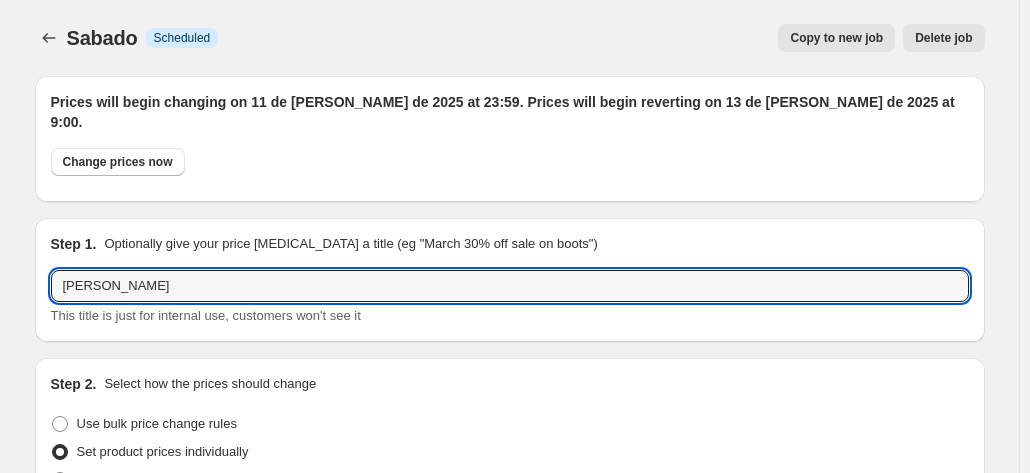 type on "[PERSON_NAME]" 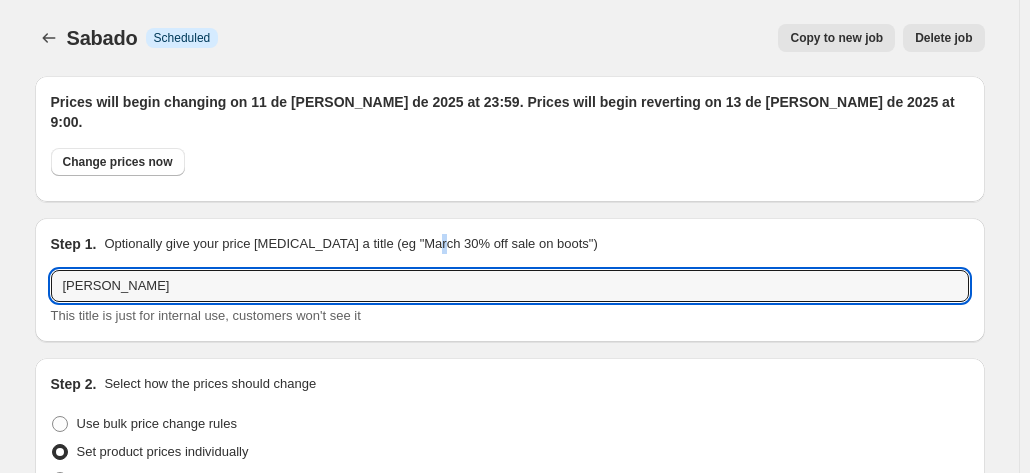 click on "Step 1. Optionally give your price [MEDICAL_DATA] a title (eg "March 30% off sale on boots") [PERSON_NAME] This title is just for internal use, customers won't see it" at bounding box center [510, 280] 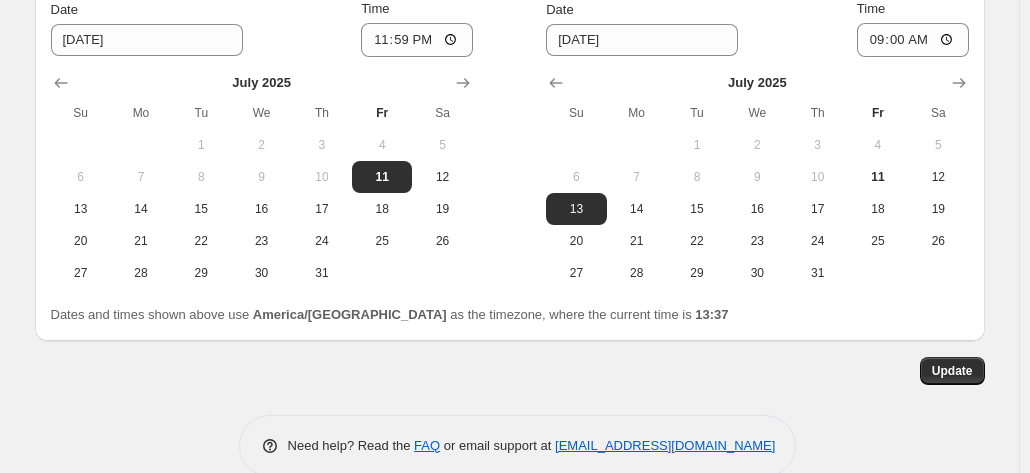 scroll, scrollTop: 1770, scrollLeft: 0, axis: vertical 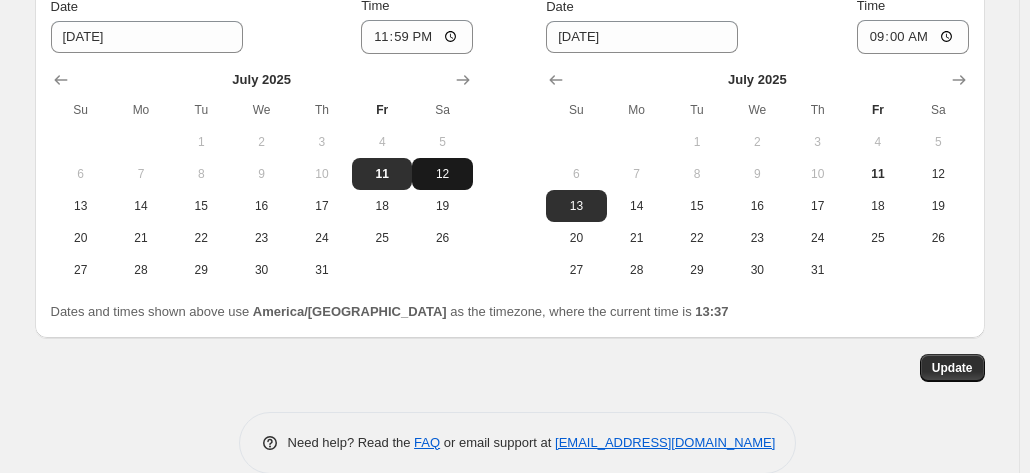 click on "12" at bounding box center (442, 174) 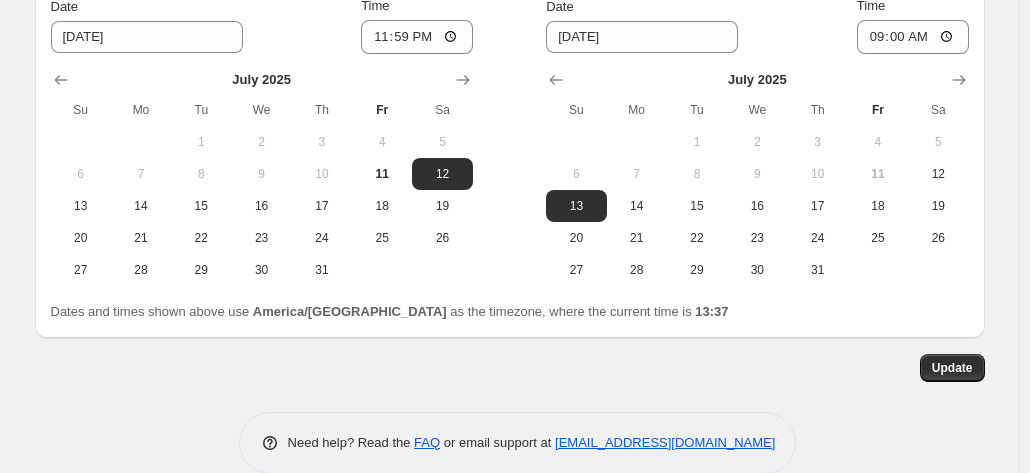 scroll, scrollTop: 1736, scrollLeft: 0, axis: vertical 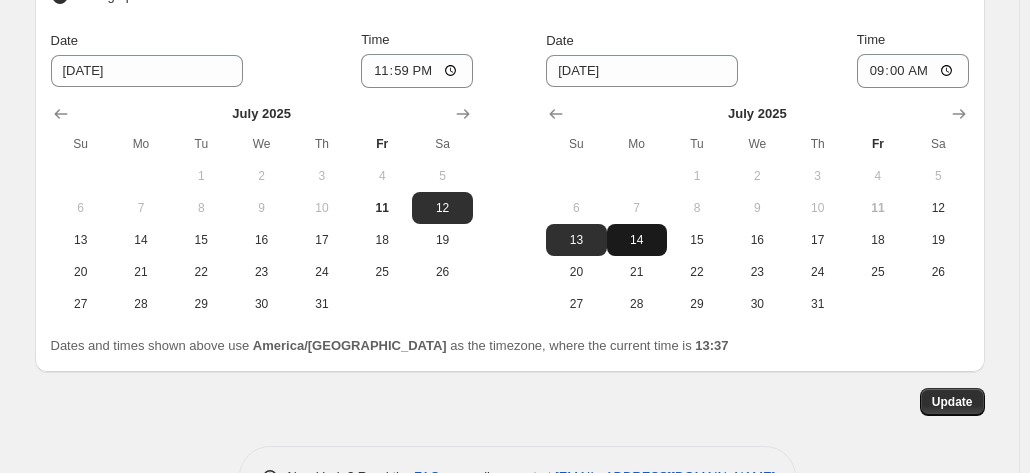 click on "14" at bounding box center [637, 240] 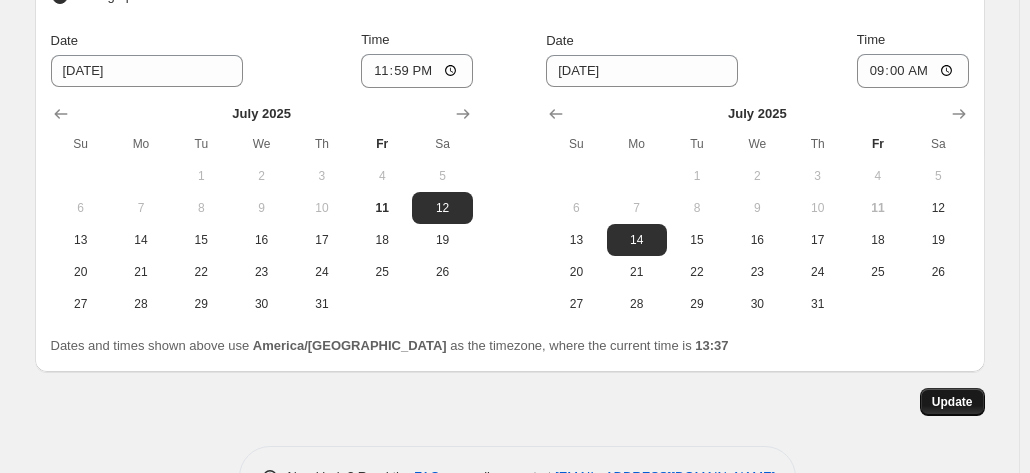 click on "Update" at bounding box center (952, 402) 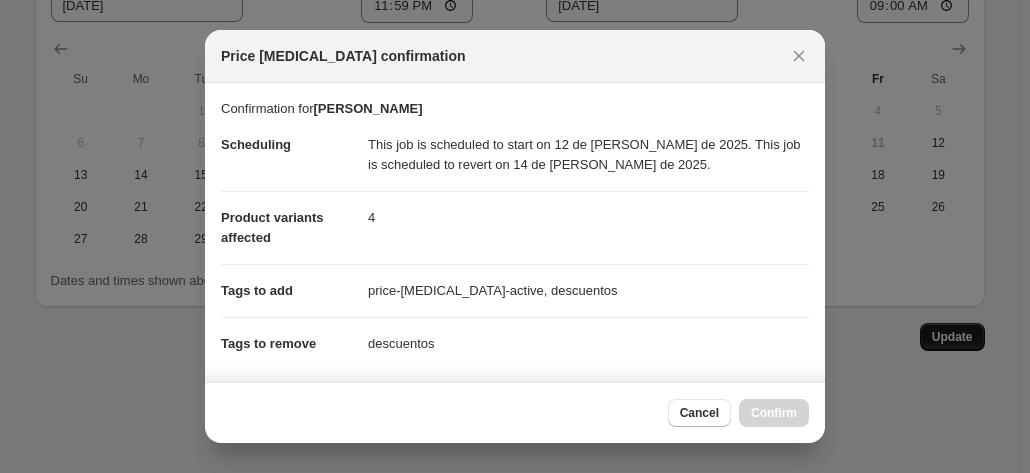 scroll, scrollTop: 1736, scrollLeft: 0, axis: vertical 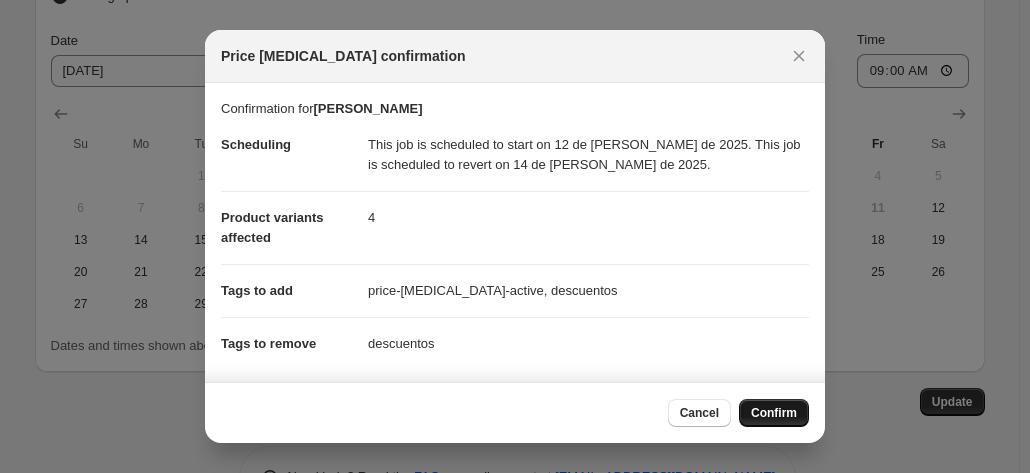 click on "Confirm" at bounding box center (774, 413) 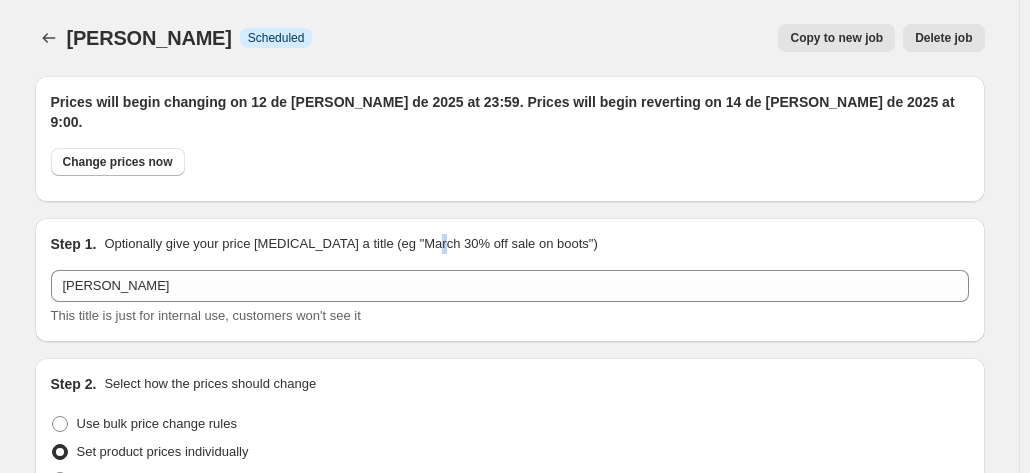 scroll, scrollTop: 1736, scrollLeft: 0, axis: vertical 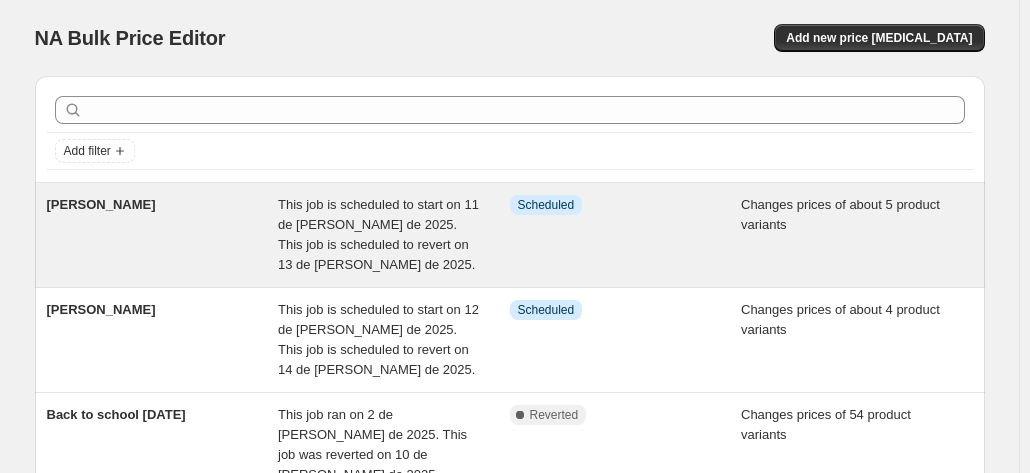 click on "[PERSON_NAME]" at bounding box center (163, 235) 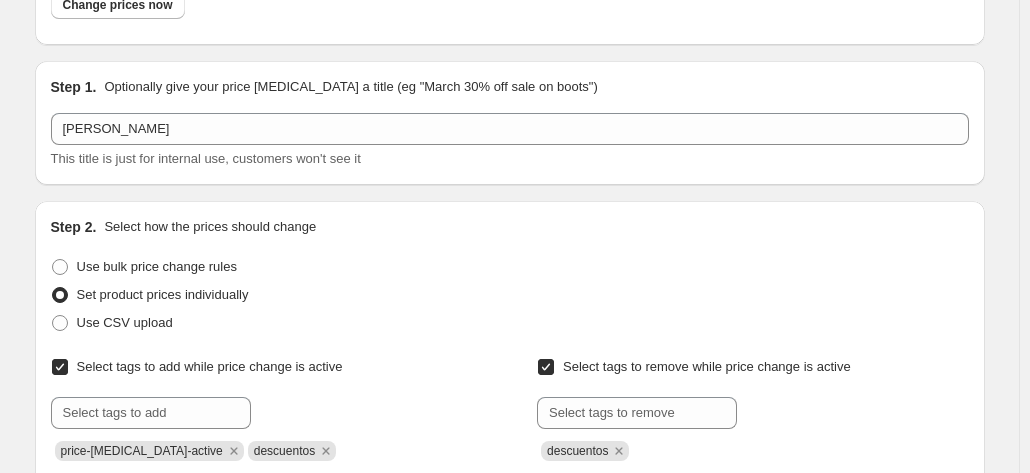 scroll, scrollTop: 0, scrollLeft: 0, axis: both 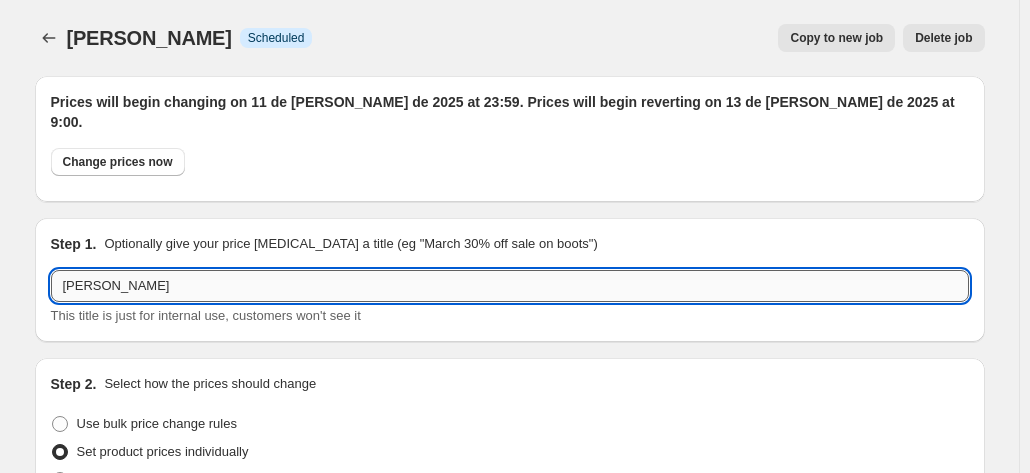 click on "[PERSON_NAME]" at bounding box center (510, 286) 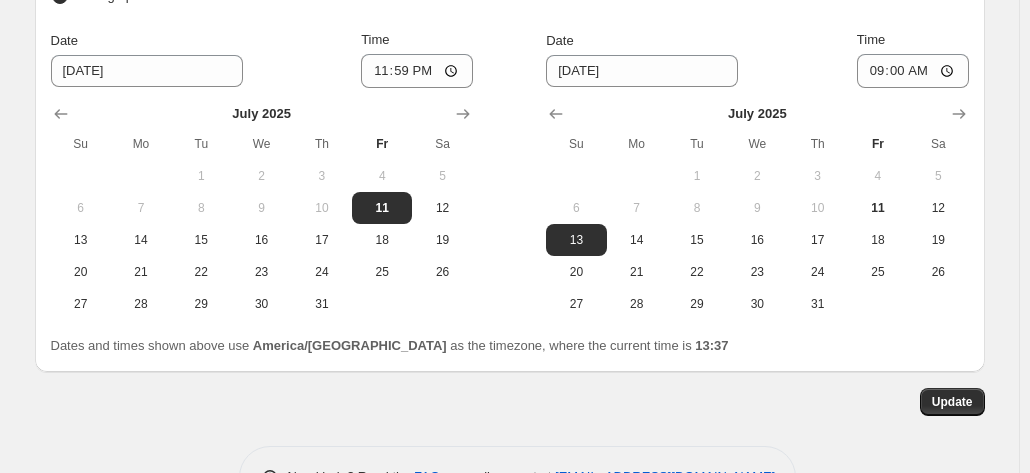 scroll, scrollTop: 1996, scrollLeft: 0, axis: vertical 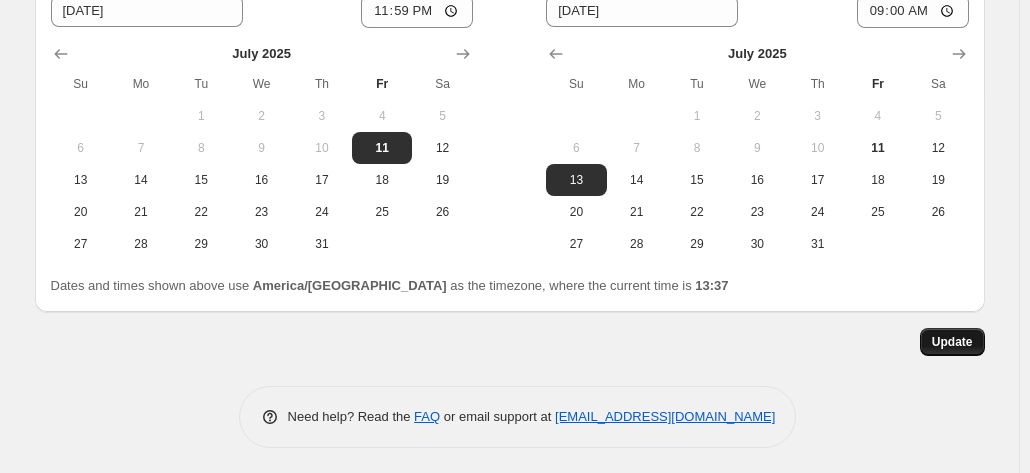 type on "Sabado" 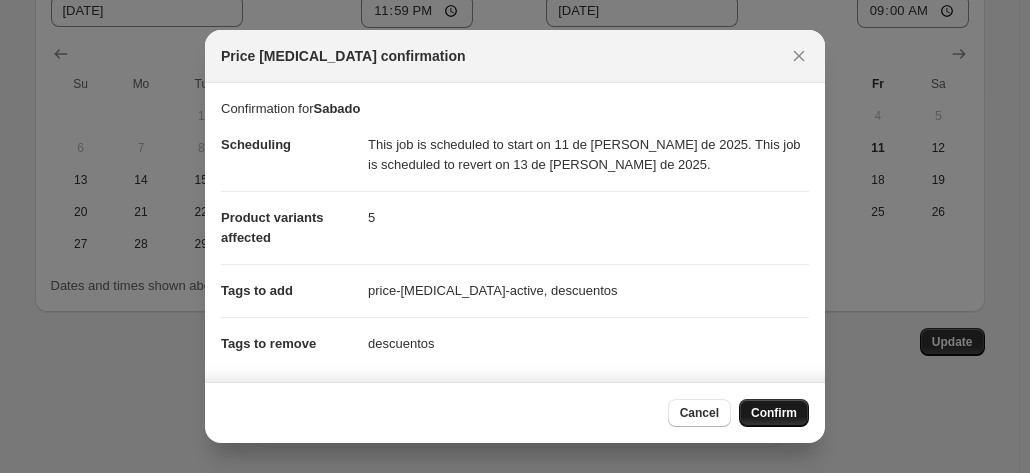 click on "Confirm" at bounding box center [774, 413] 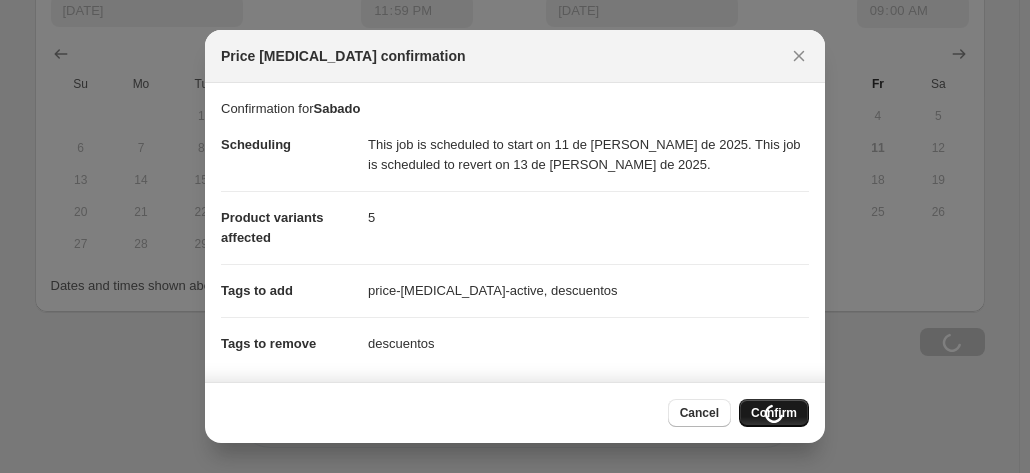 scroll, scrollTop: 1996, scrollLeft: 0, axis: vertical 